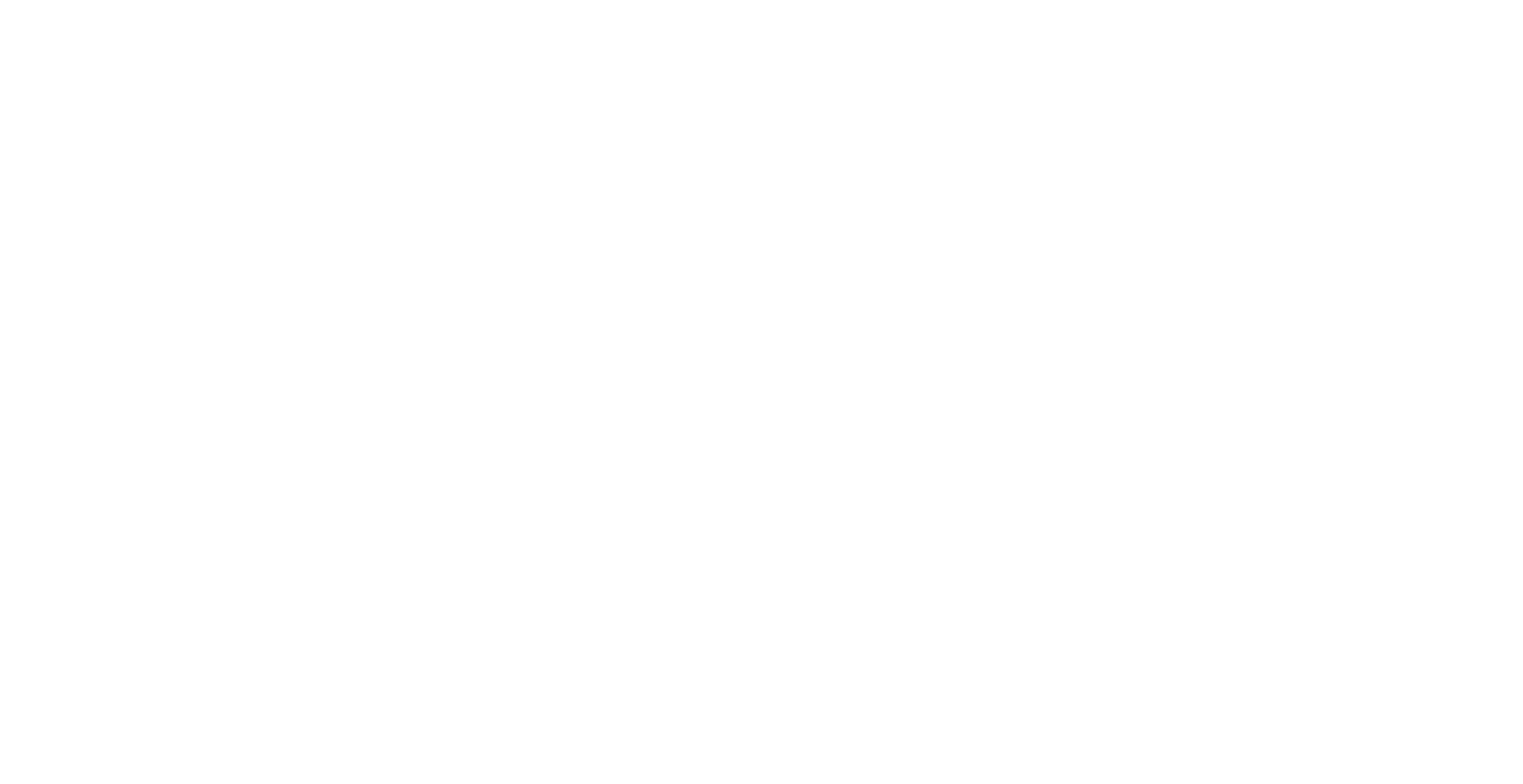 scroll, scrollTop: 0, scrollLeft: 0, axis: both 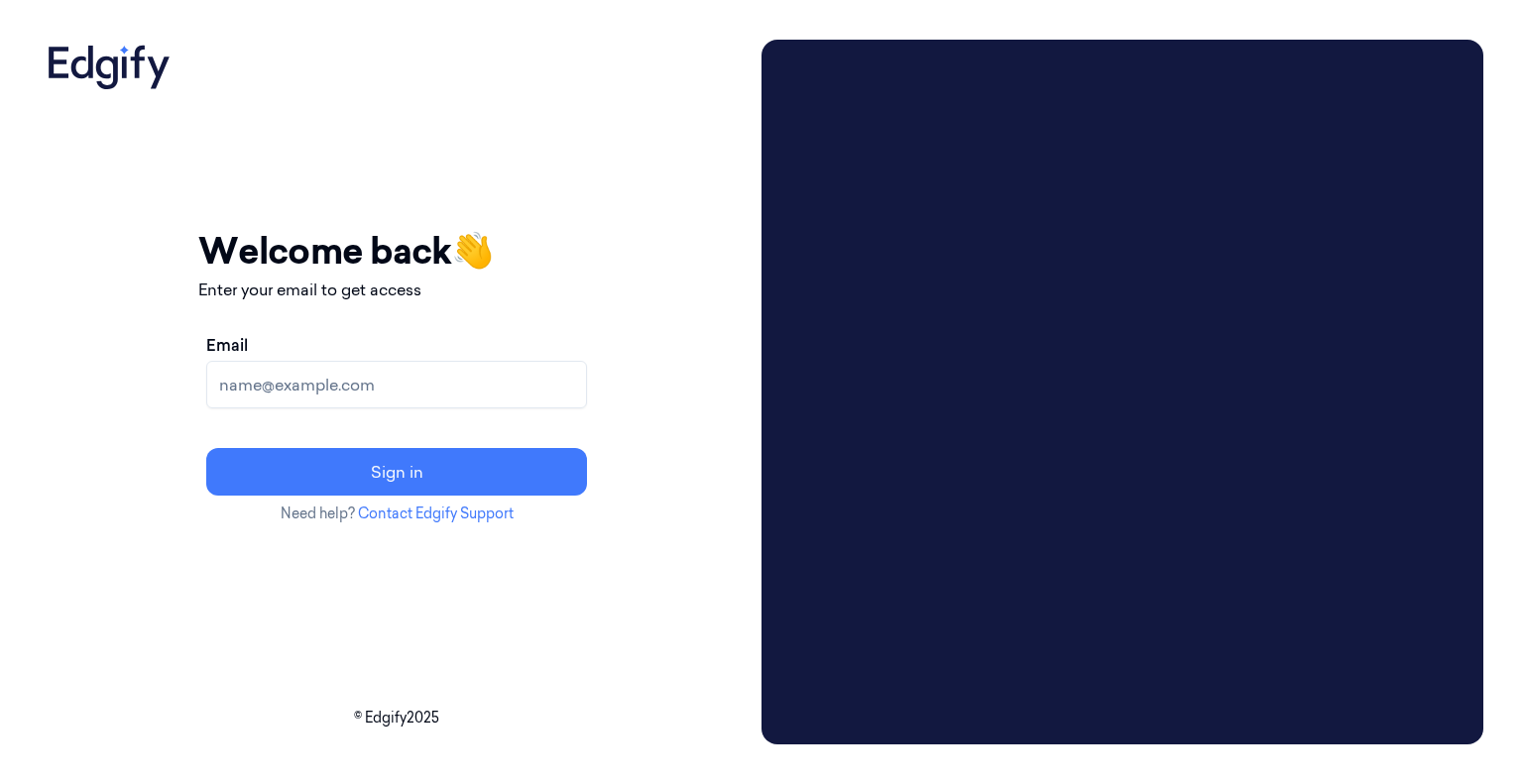 click on "Email" at bounding box center [397, 385] 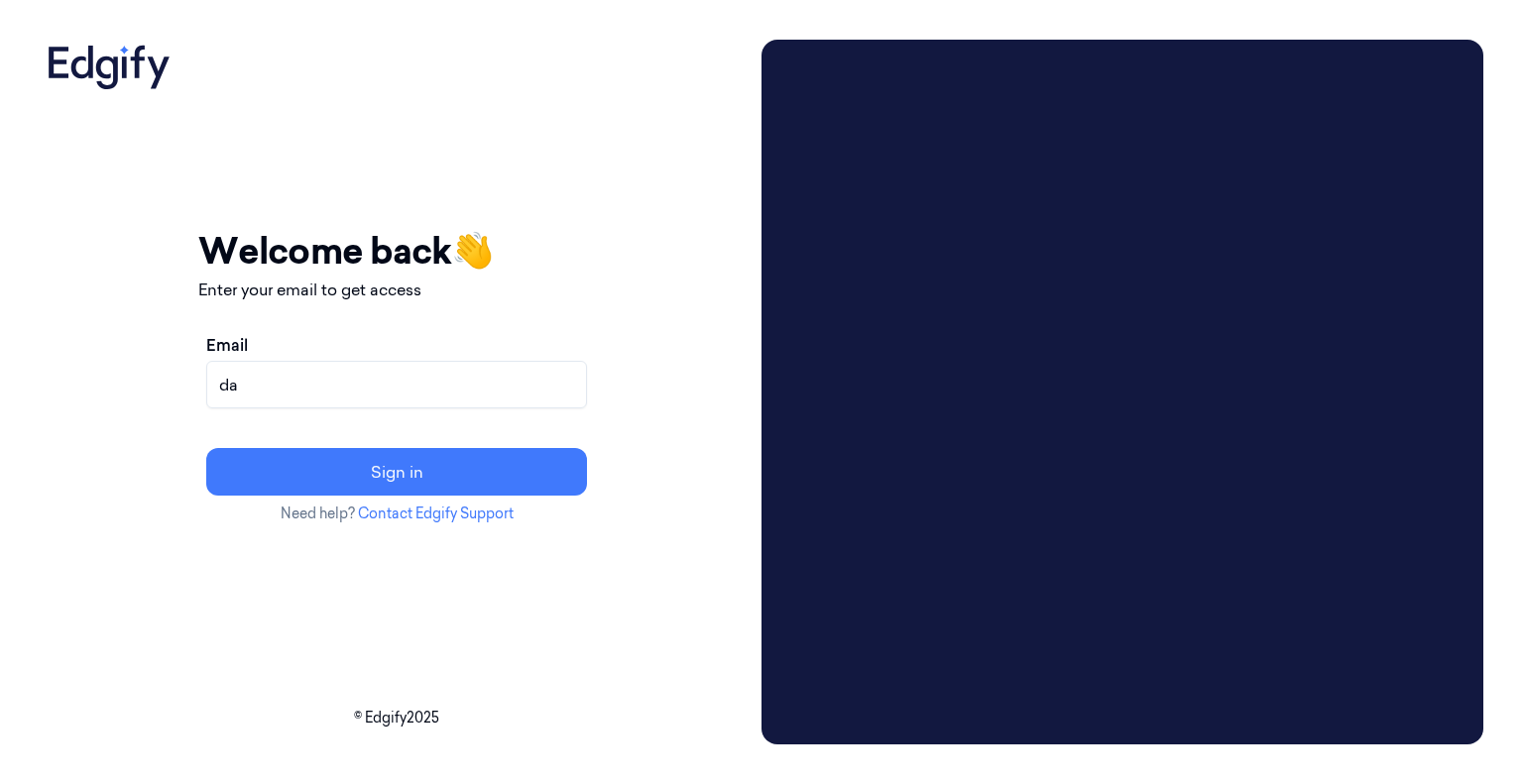 type on "d" 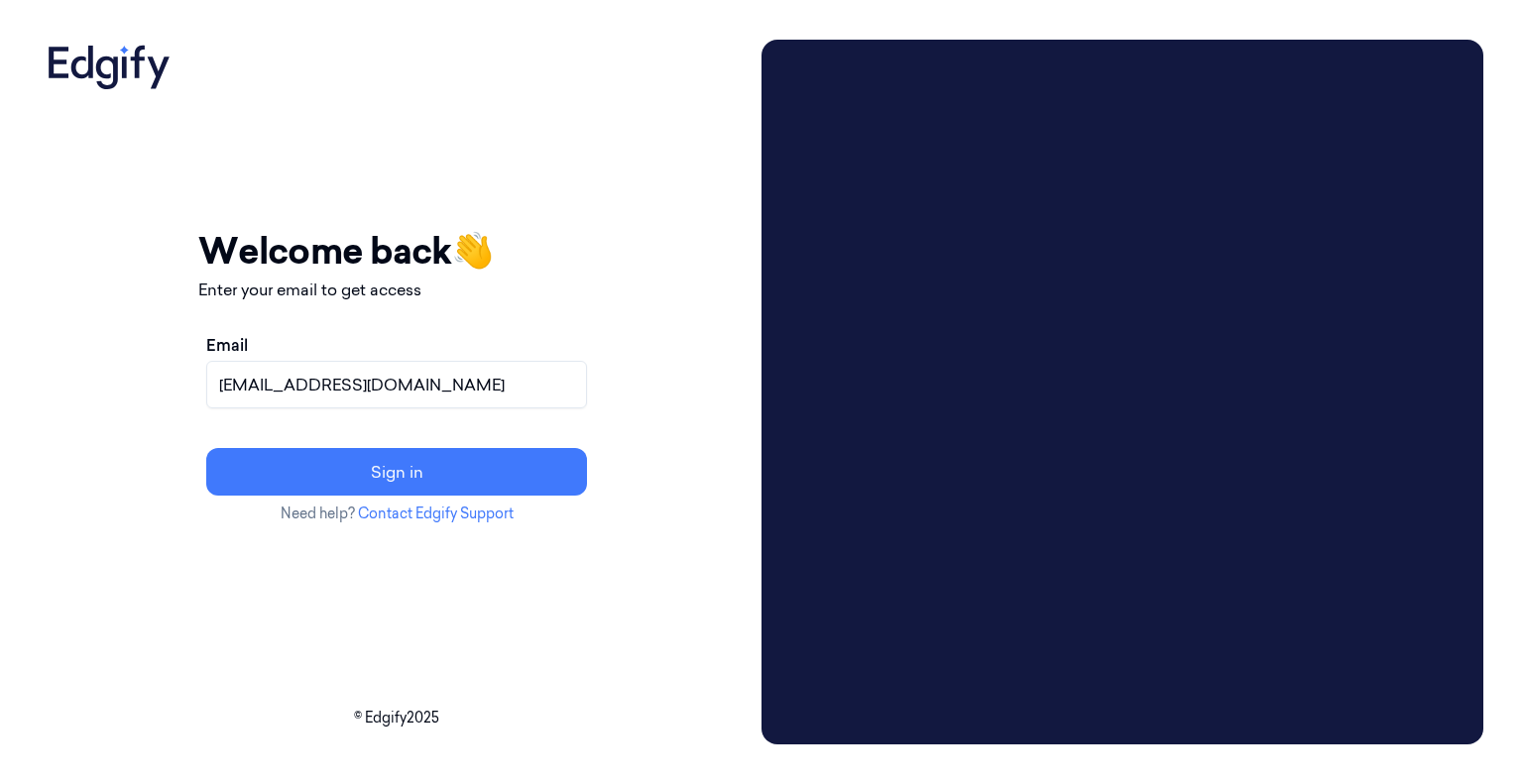 type on "damiendra.buwaneka@zebra.com" 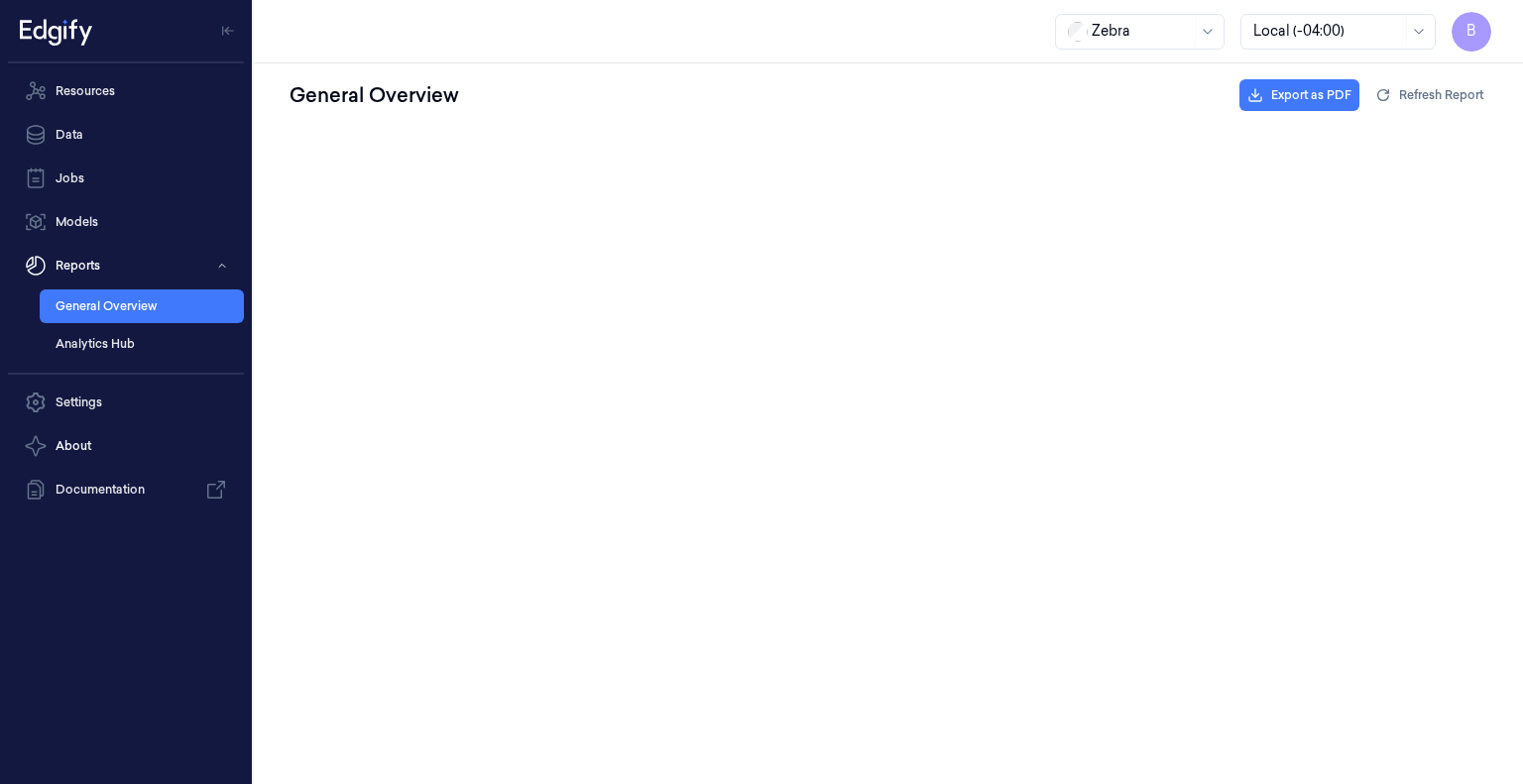 scroll, scrollTop: 0, scrollLeft: 0, axis: both 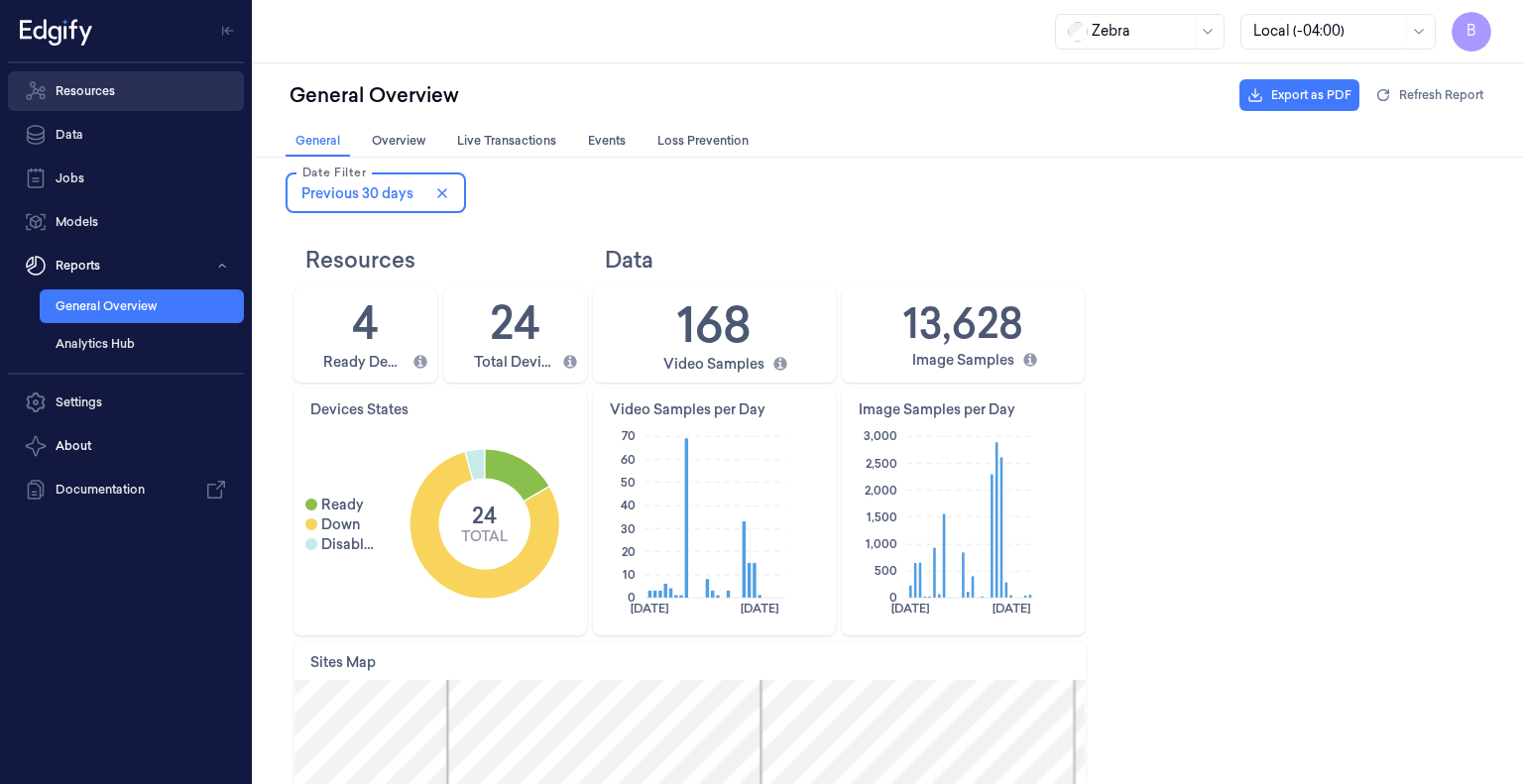 click on "Resources" at bounding box center (126, 91) 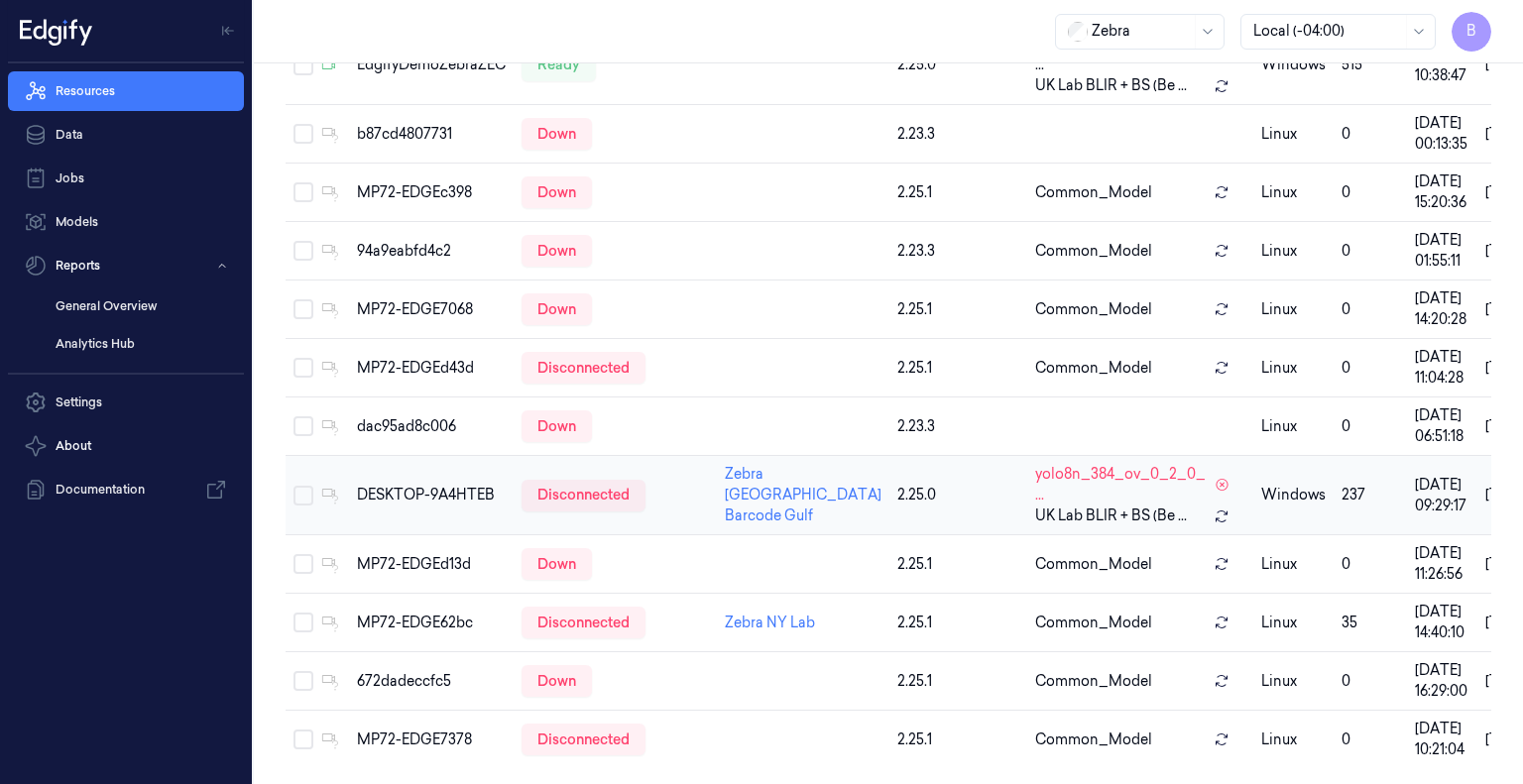 scroll, scrollTop: 1035, scrollLeft: 0, axis: vertical 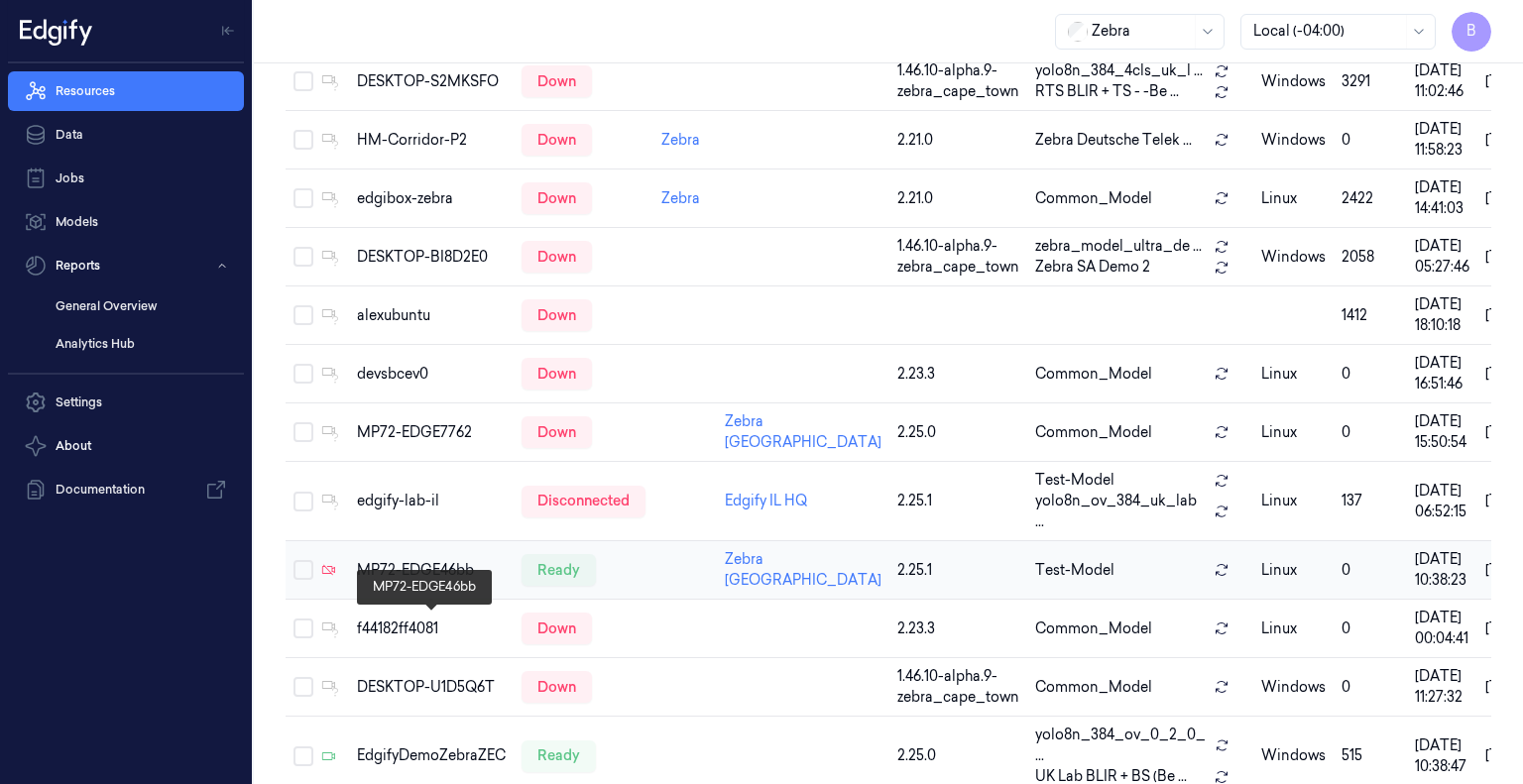 click on "MP72-EDGE46bb" at bounding box center [431, 570] 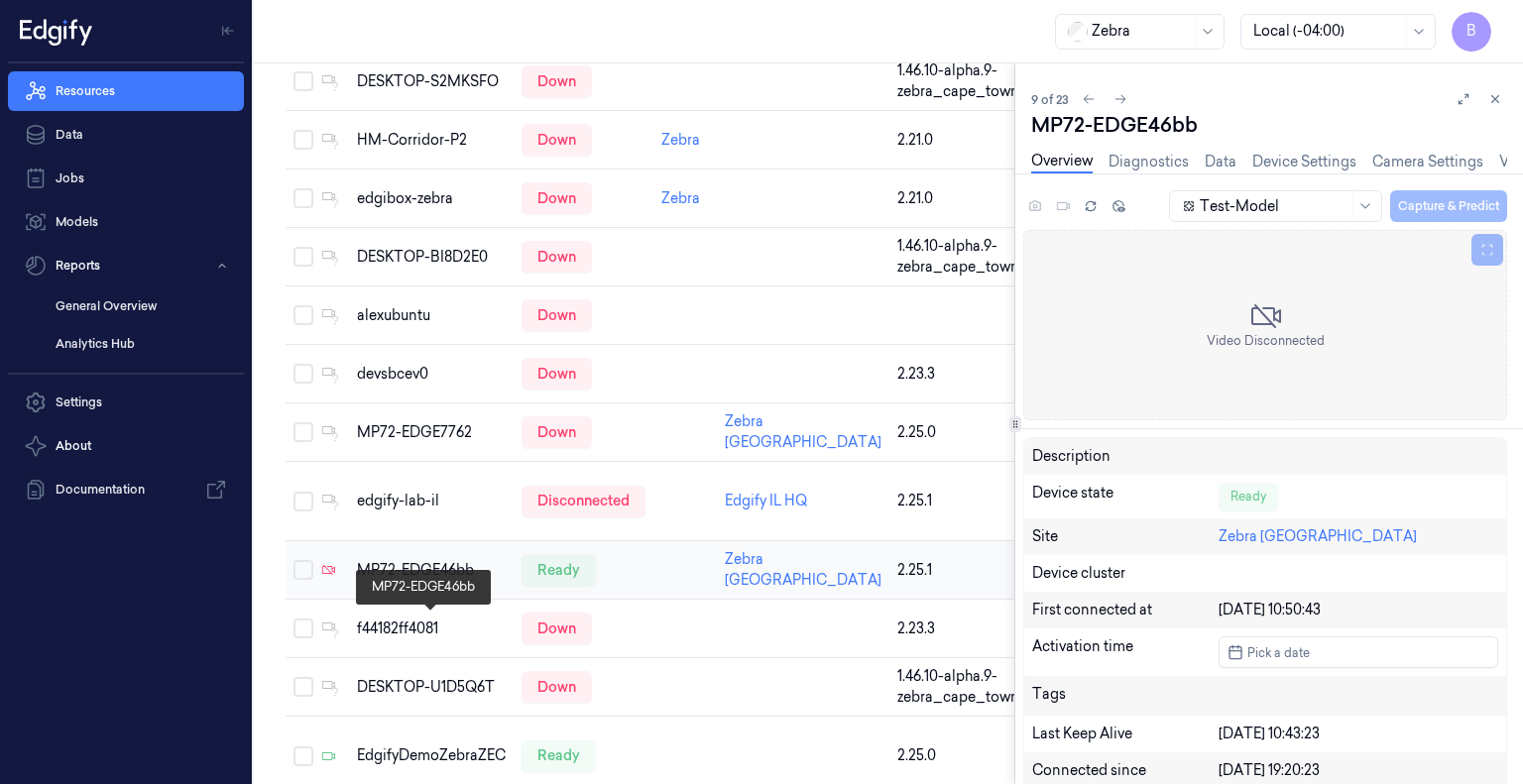 scroll, scrollTop: 0, scrollLeft: 0, axis: both 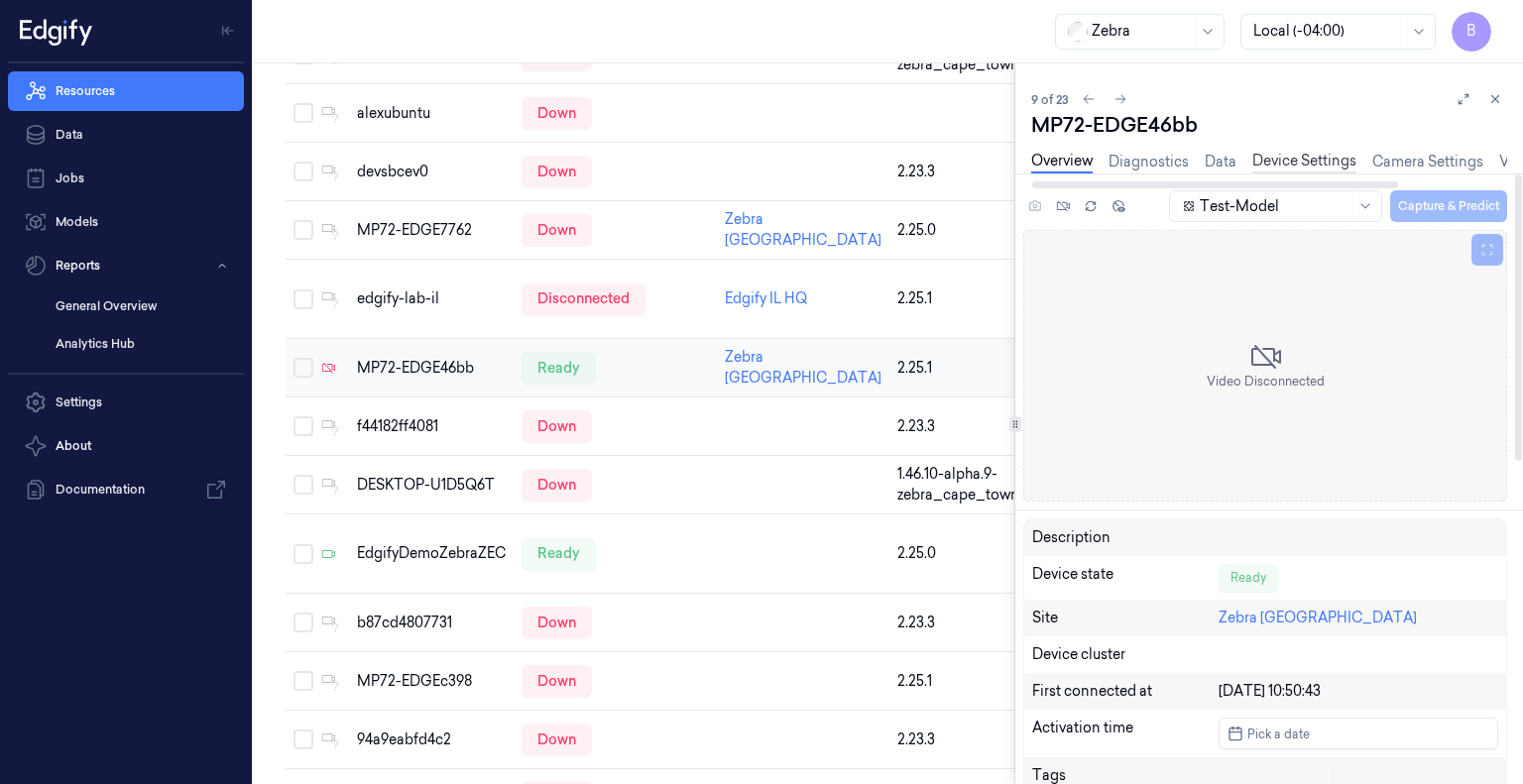 click on "Device Settings" at bounding box center (1304, 162) 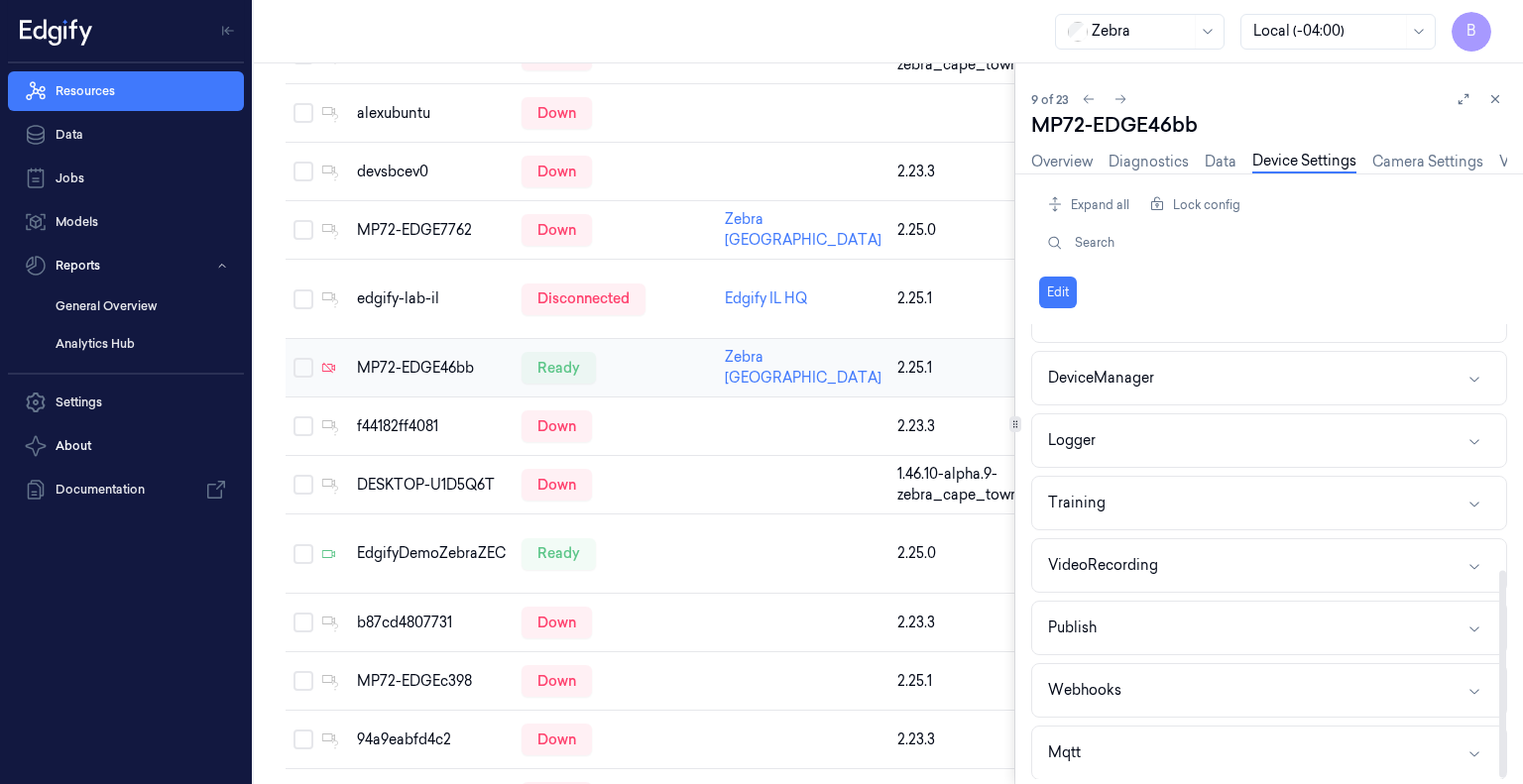 scroll, scrollTop: 537, scrollLeft: 0, axis: vertical 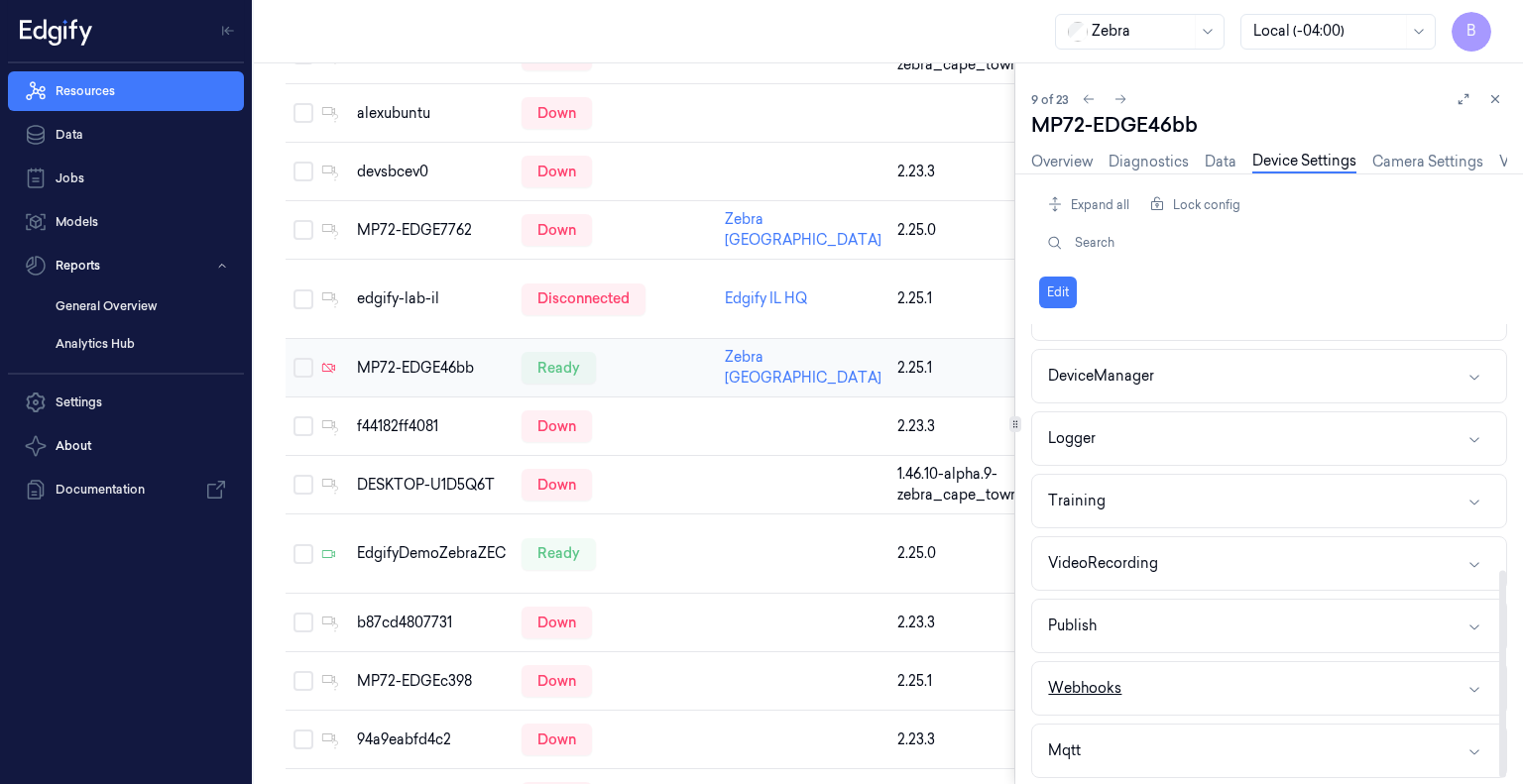 click on "Webhooks" at bounding box center [1269, 688] 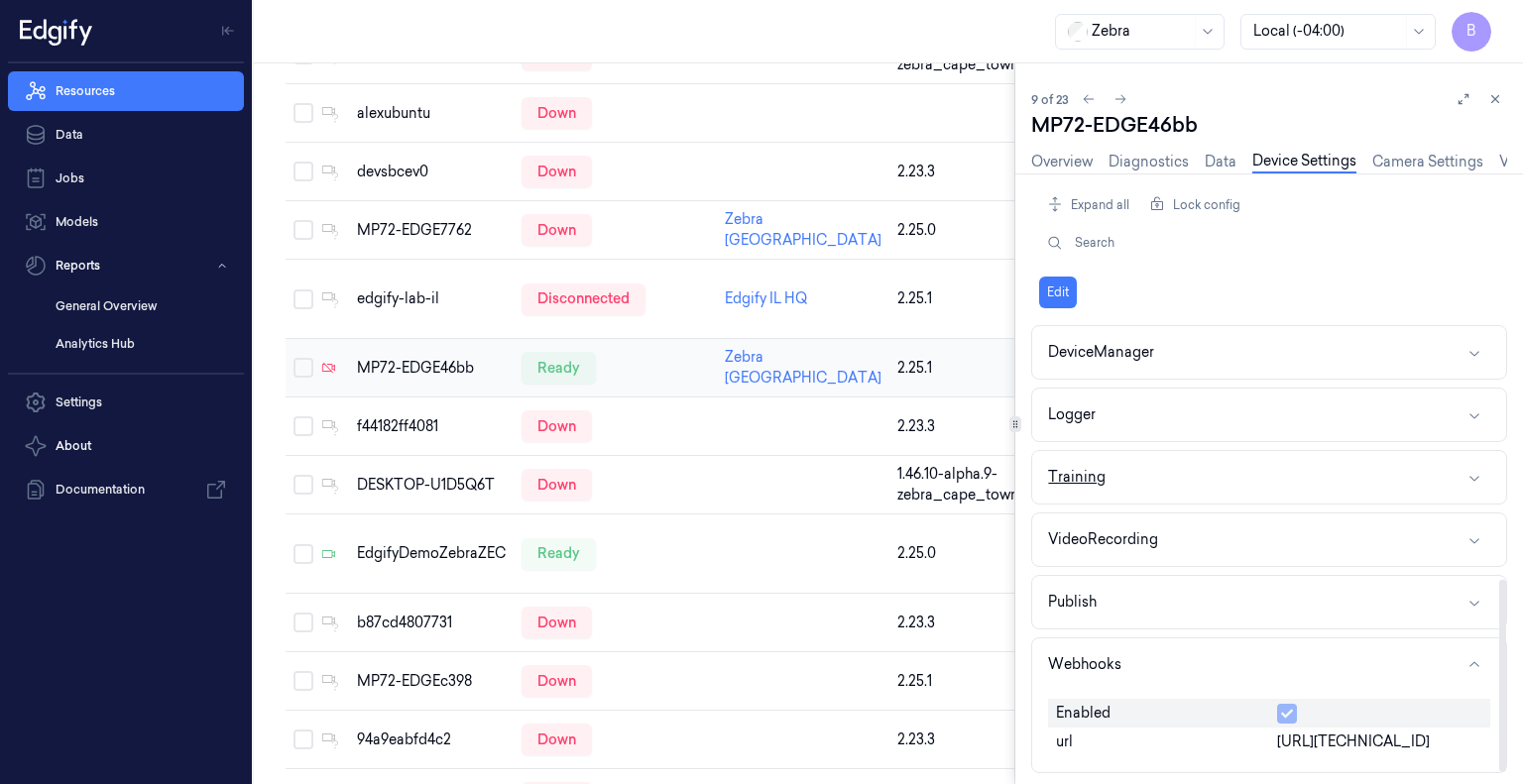 scroll, scrollTop: 618, scrollLeft: 0, axis: vertical 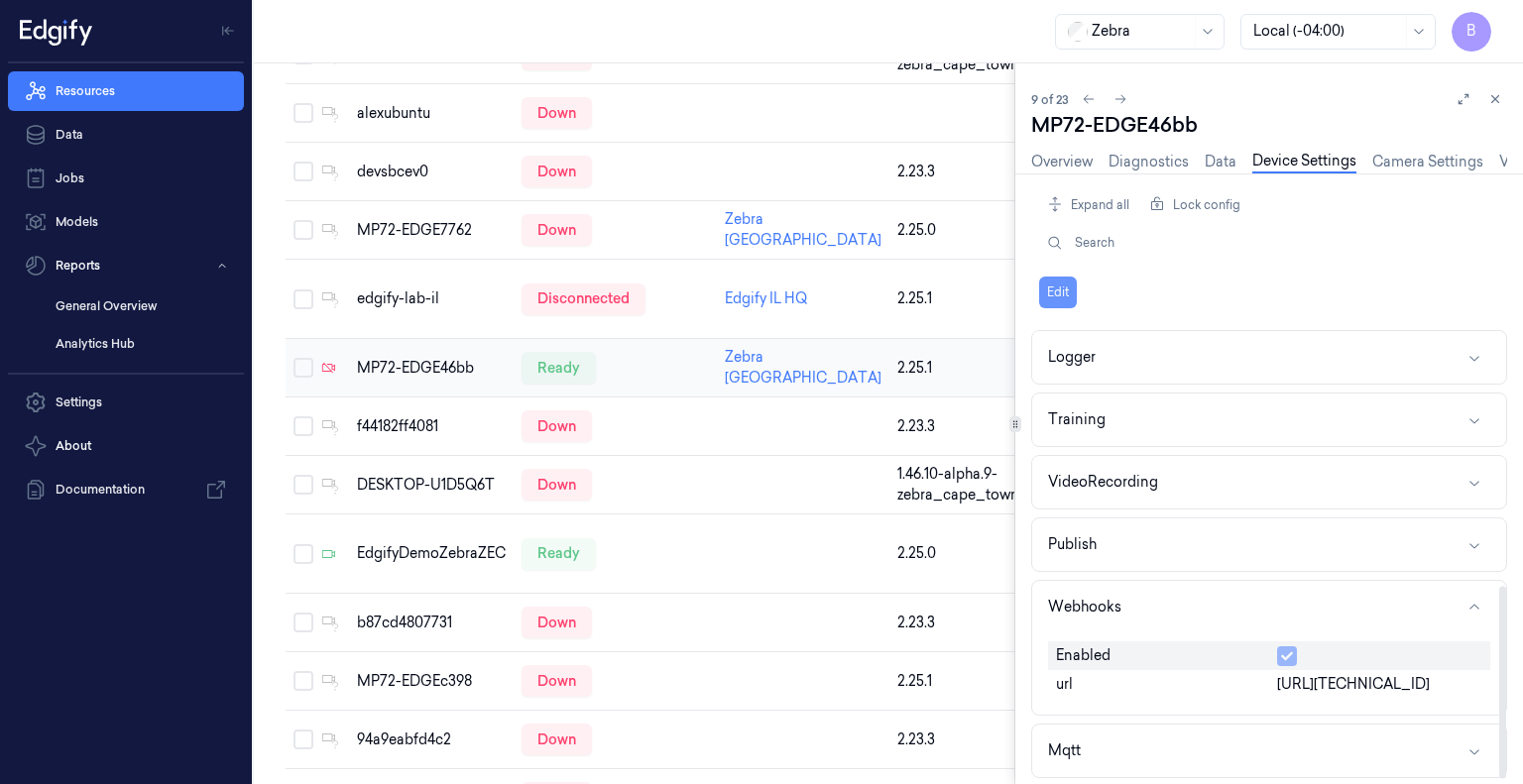 click on "Edit" at bounding box center [1058, 292] 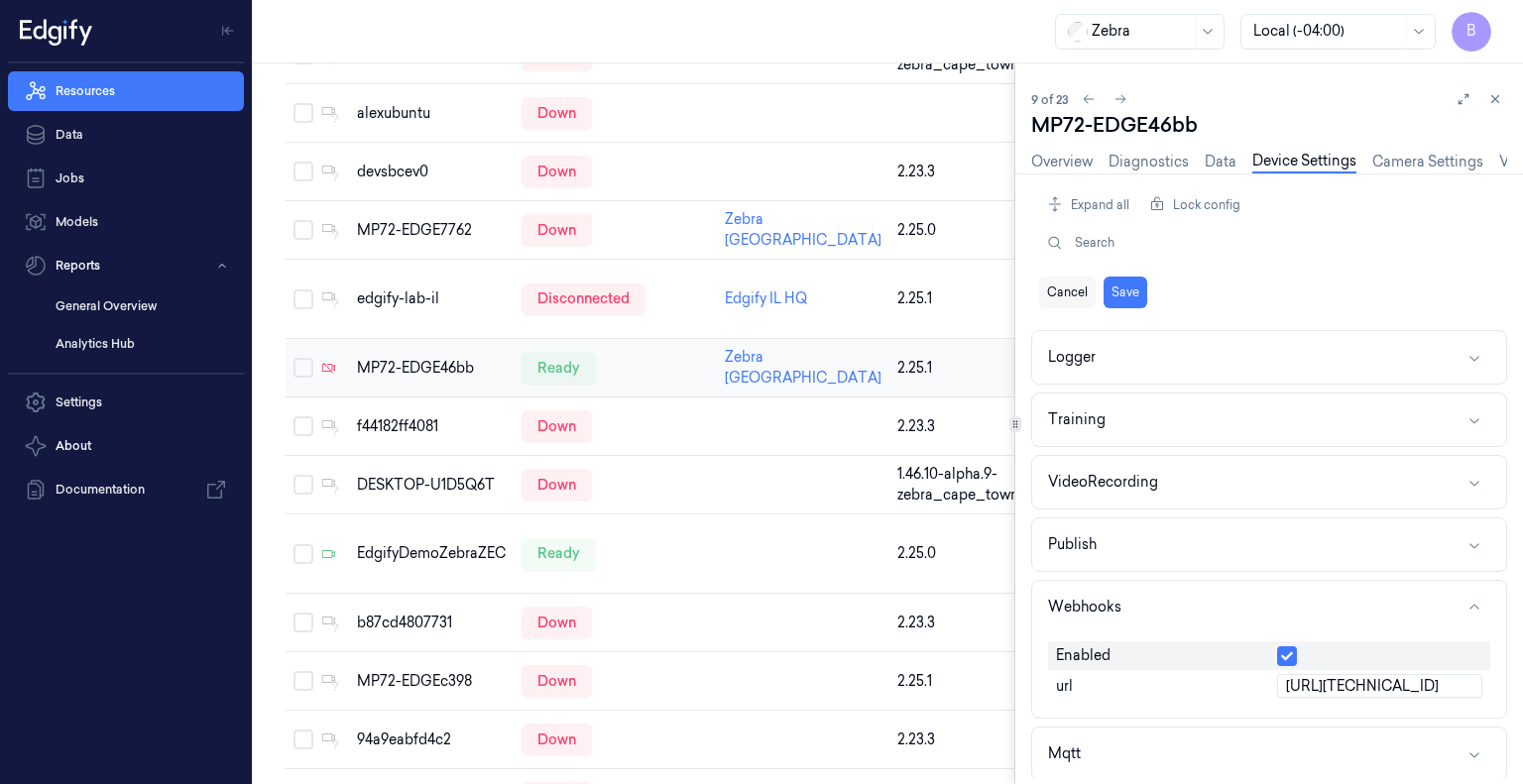 click on "Cancel" at bounding box center (1067, 292) 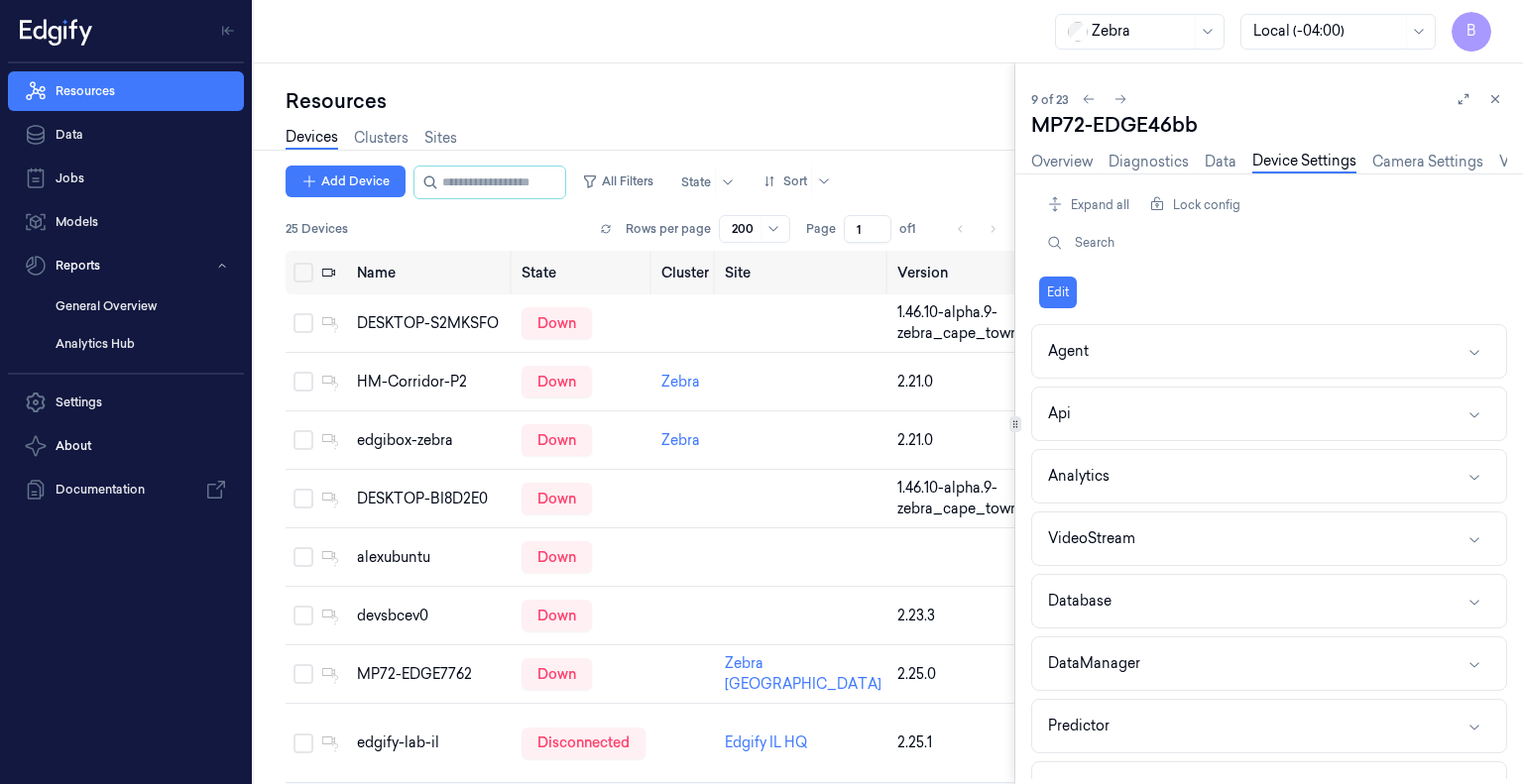 scroll, scrollTop: 0, scrollLeft: 0, axis: both 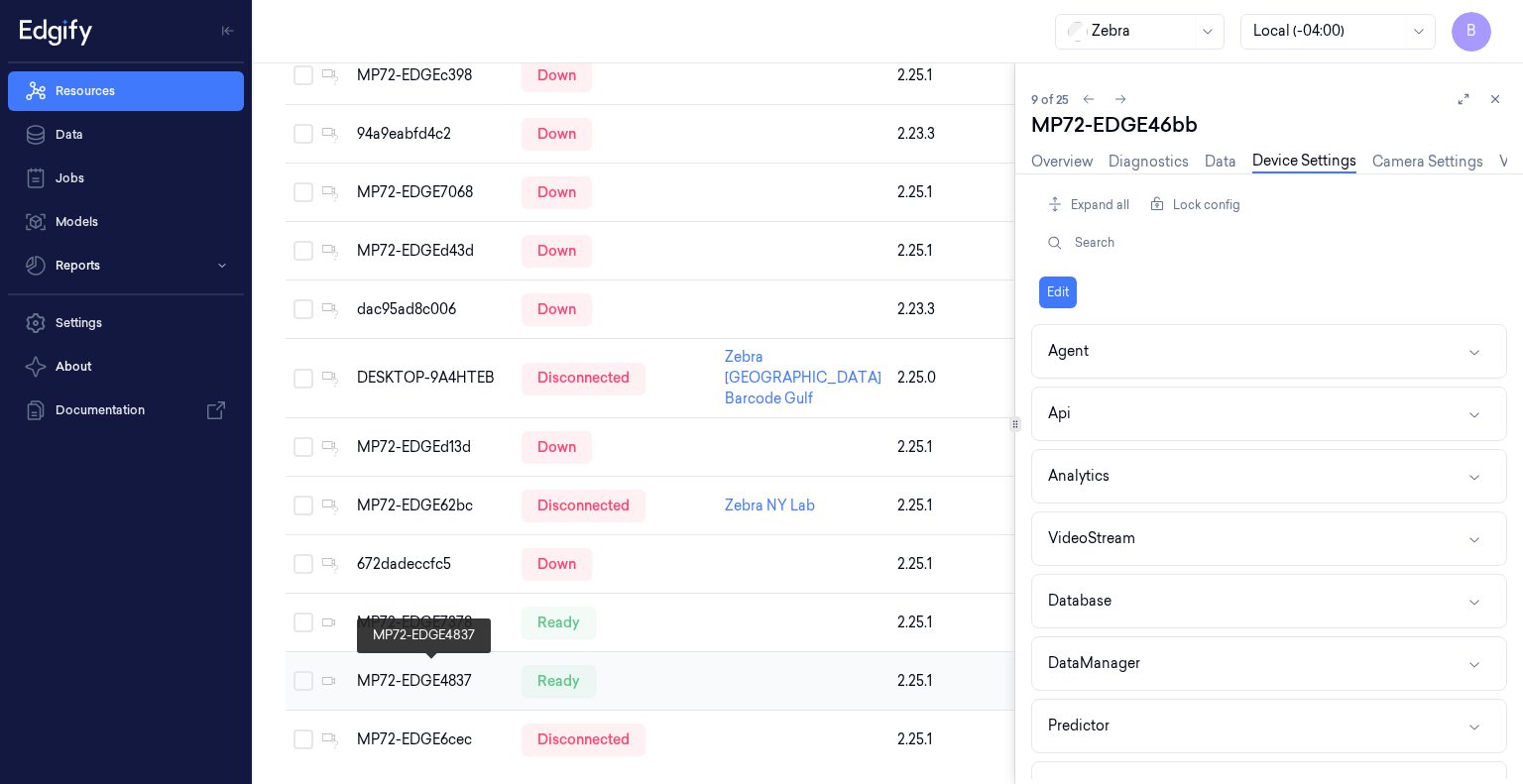 click on "MP72-EDGE4837" at bounding box center [431, 681] 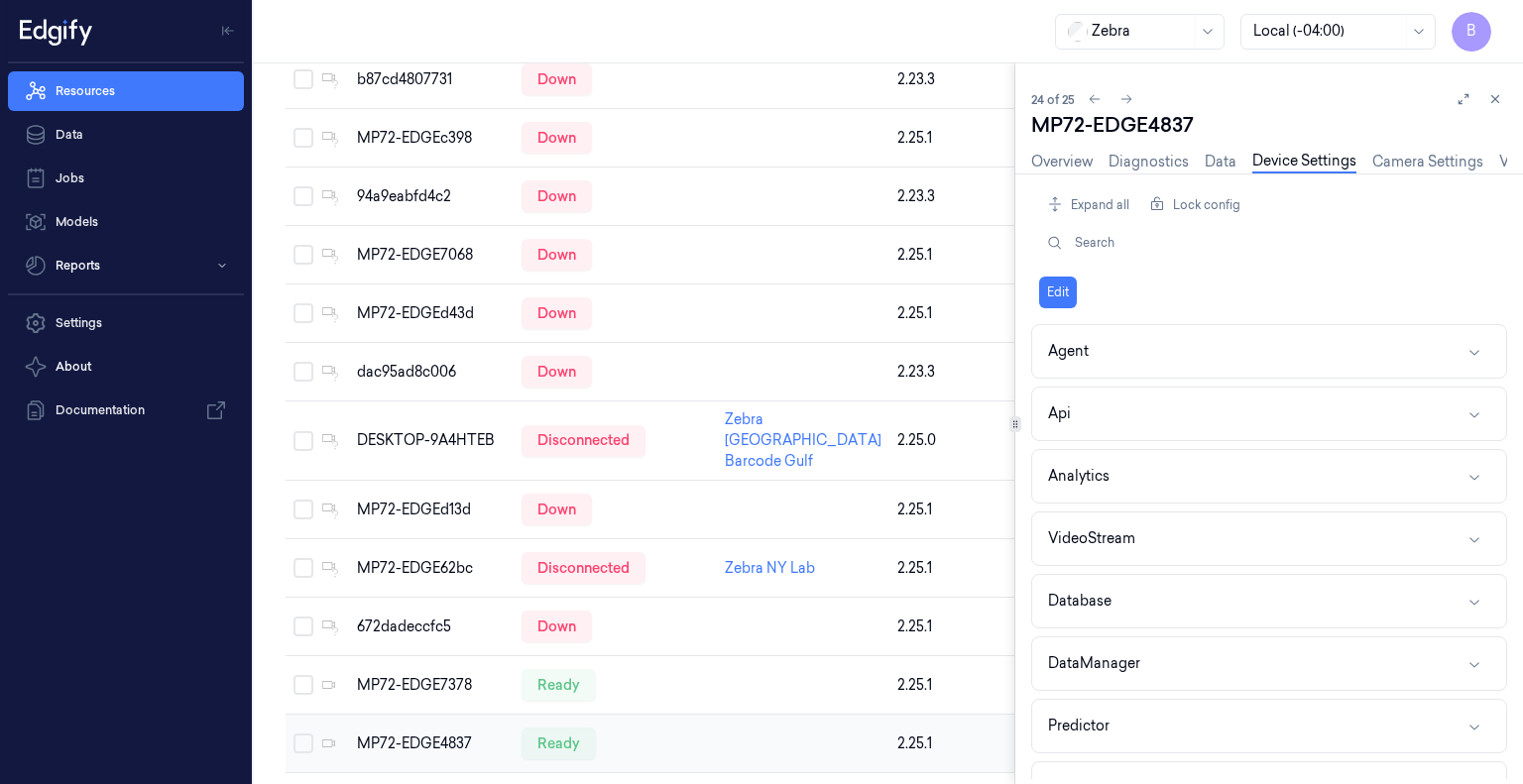 scroll, scrollTop: 1152, scrollLeft: 0, axis: vertical 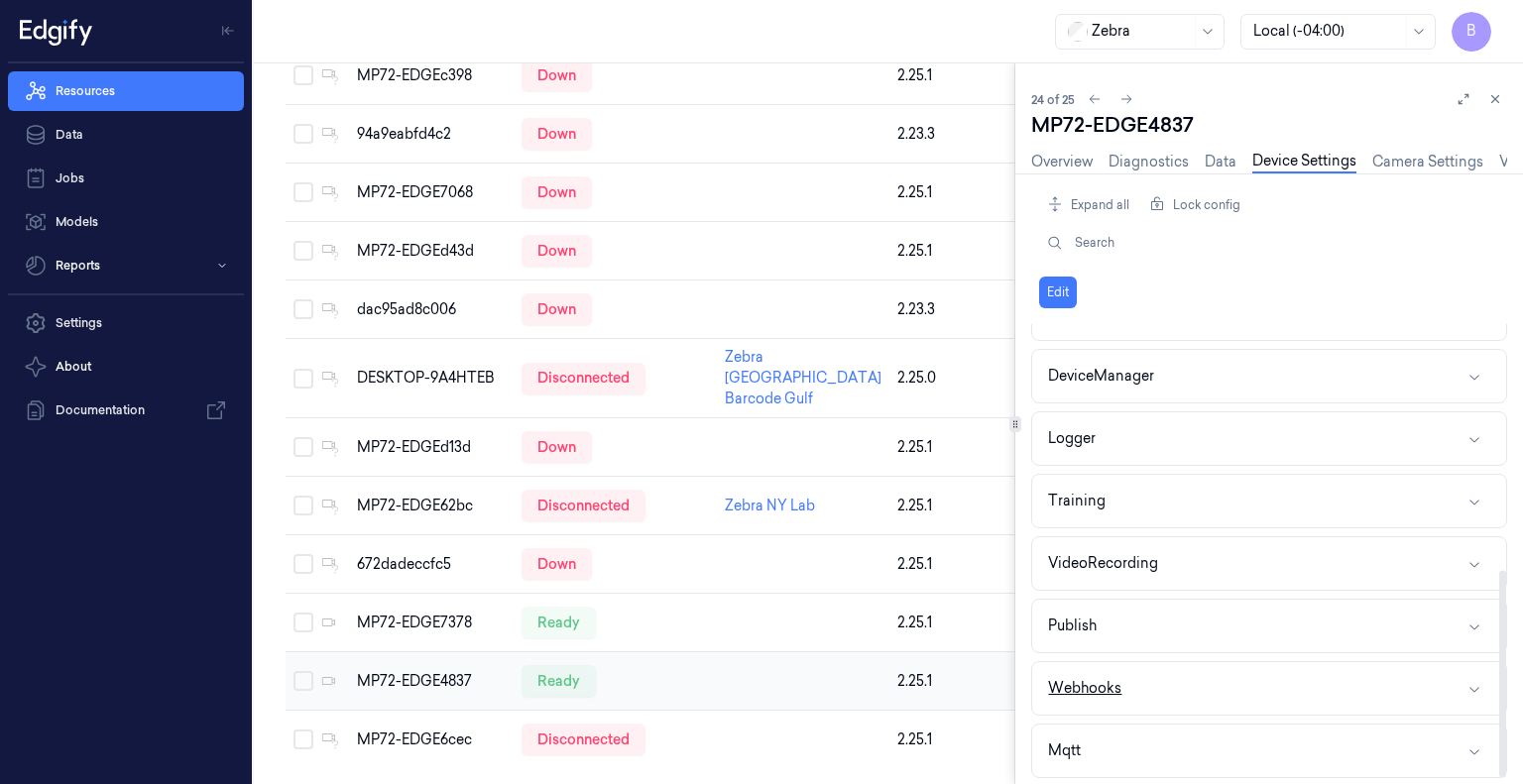 click on "Webhooks" at bounding box center (1085, 688) 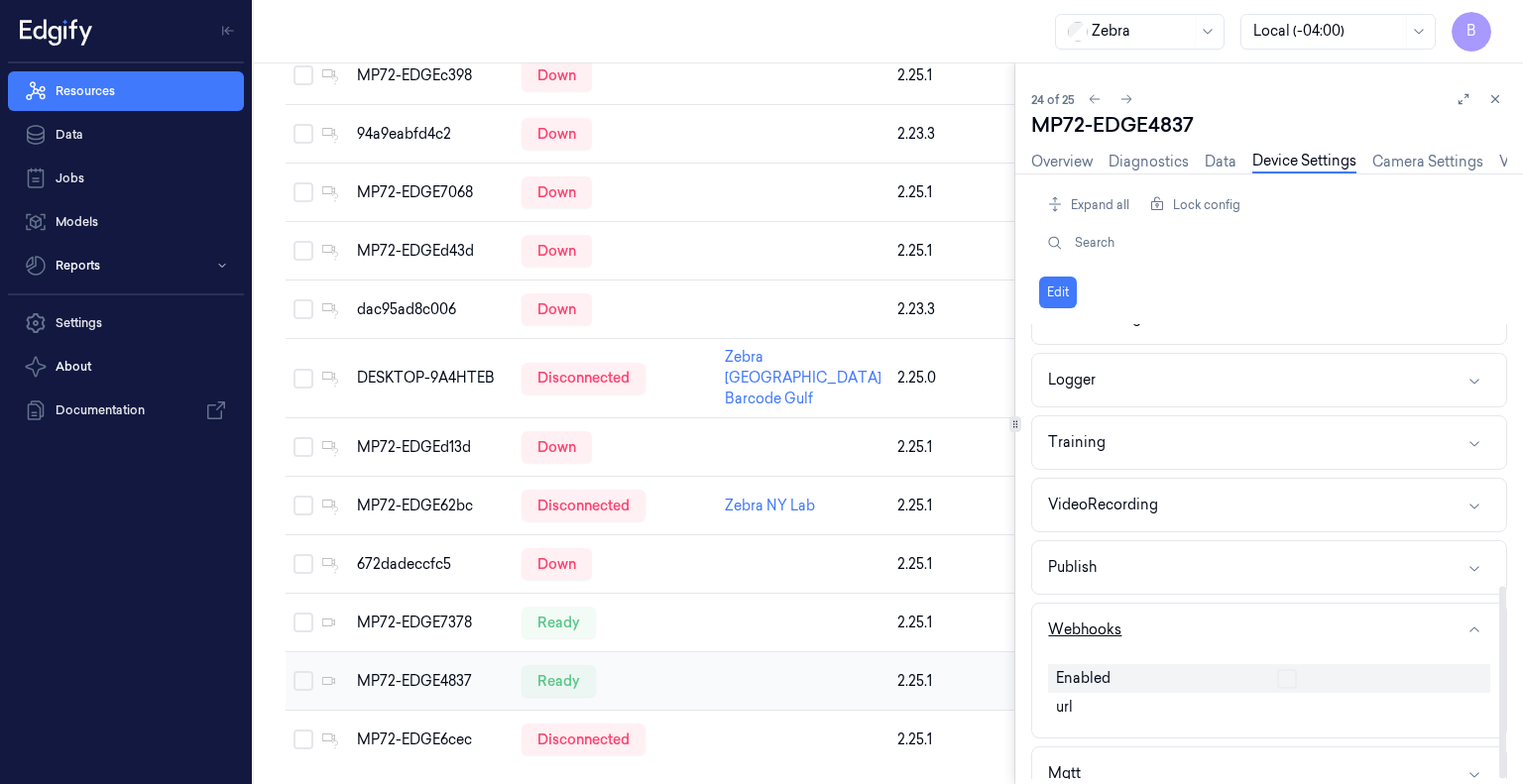 scroll, scrollTop: 618, scrollLeft: 0, axis: vertical 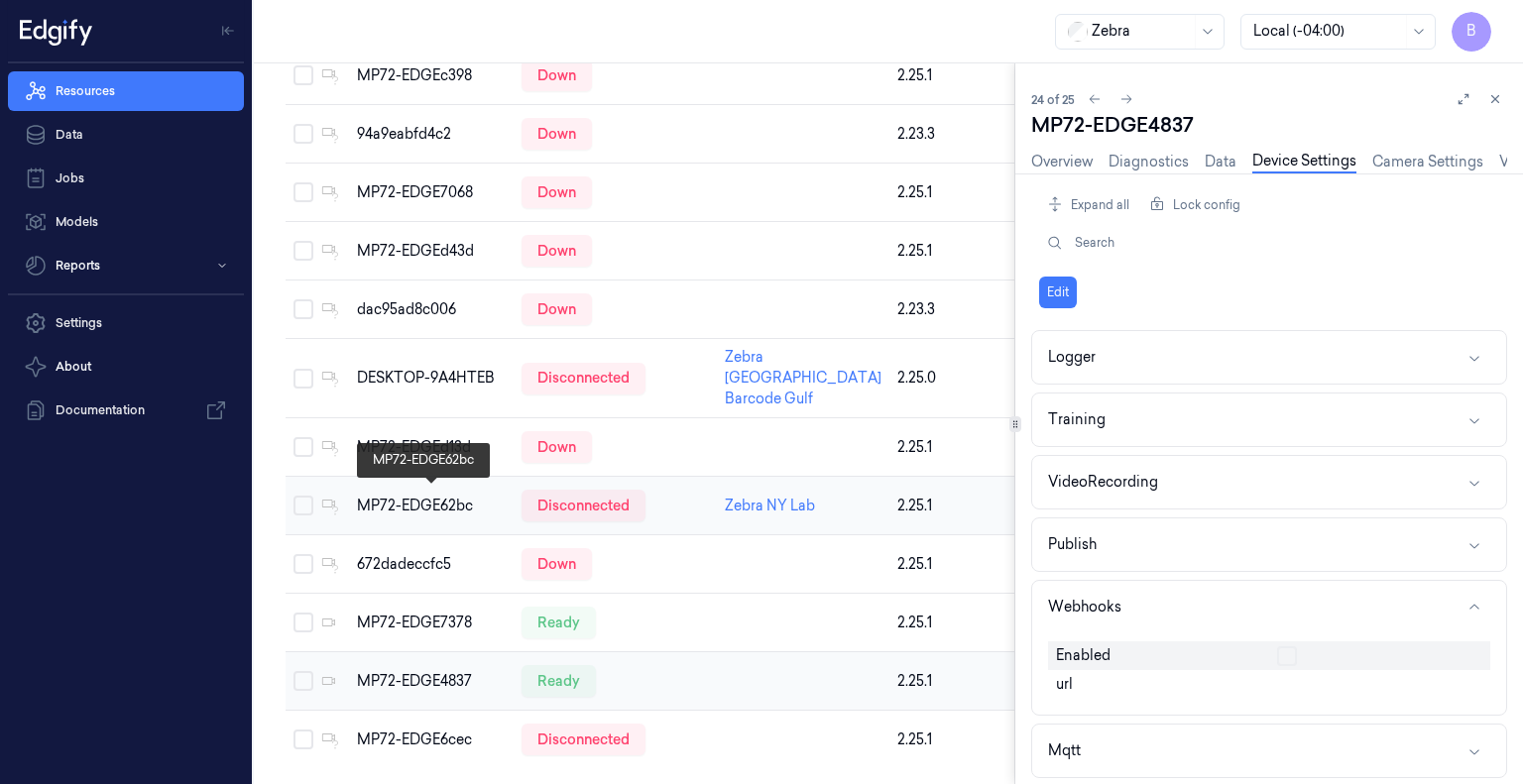 drag, startPoint x: 428, startPoint y: 488, endPoint x: 465, endPoint y: 488, distance: 37 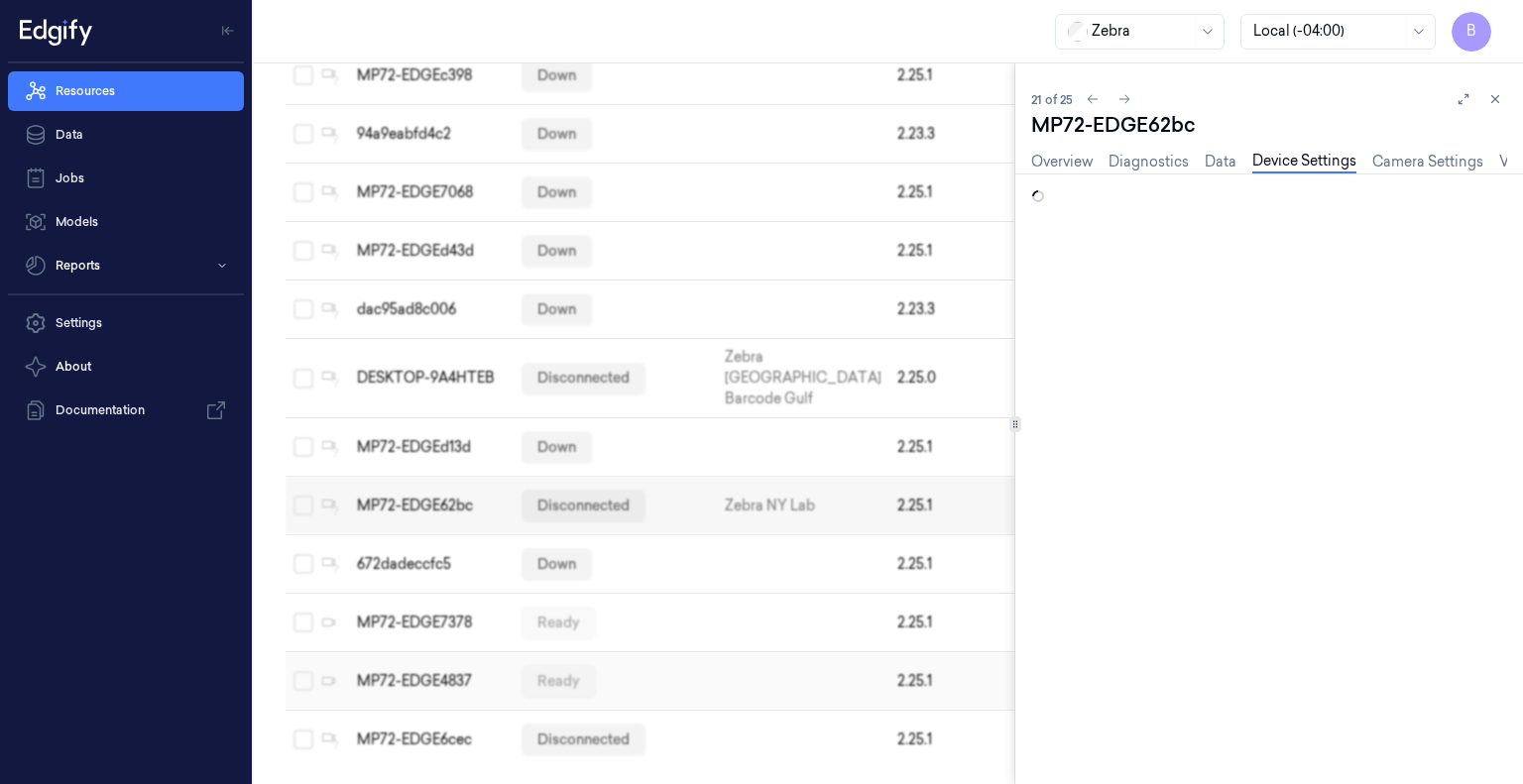 scroll, scrollTop: 0, scrollLeft: 0, axis: both 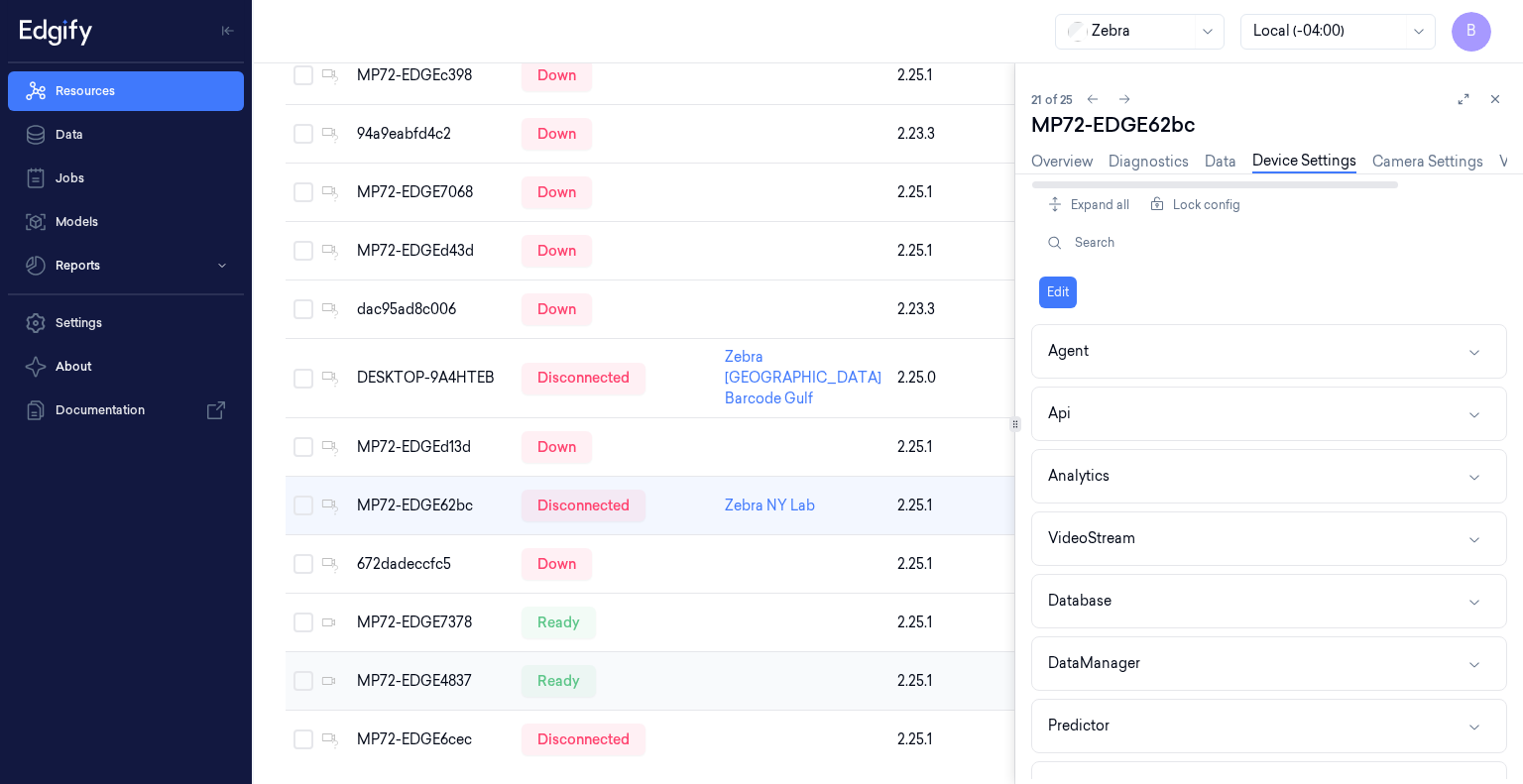 click on "Device Settings" at bounding box center [1304, 162] 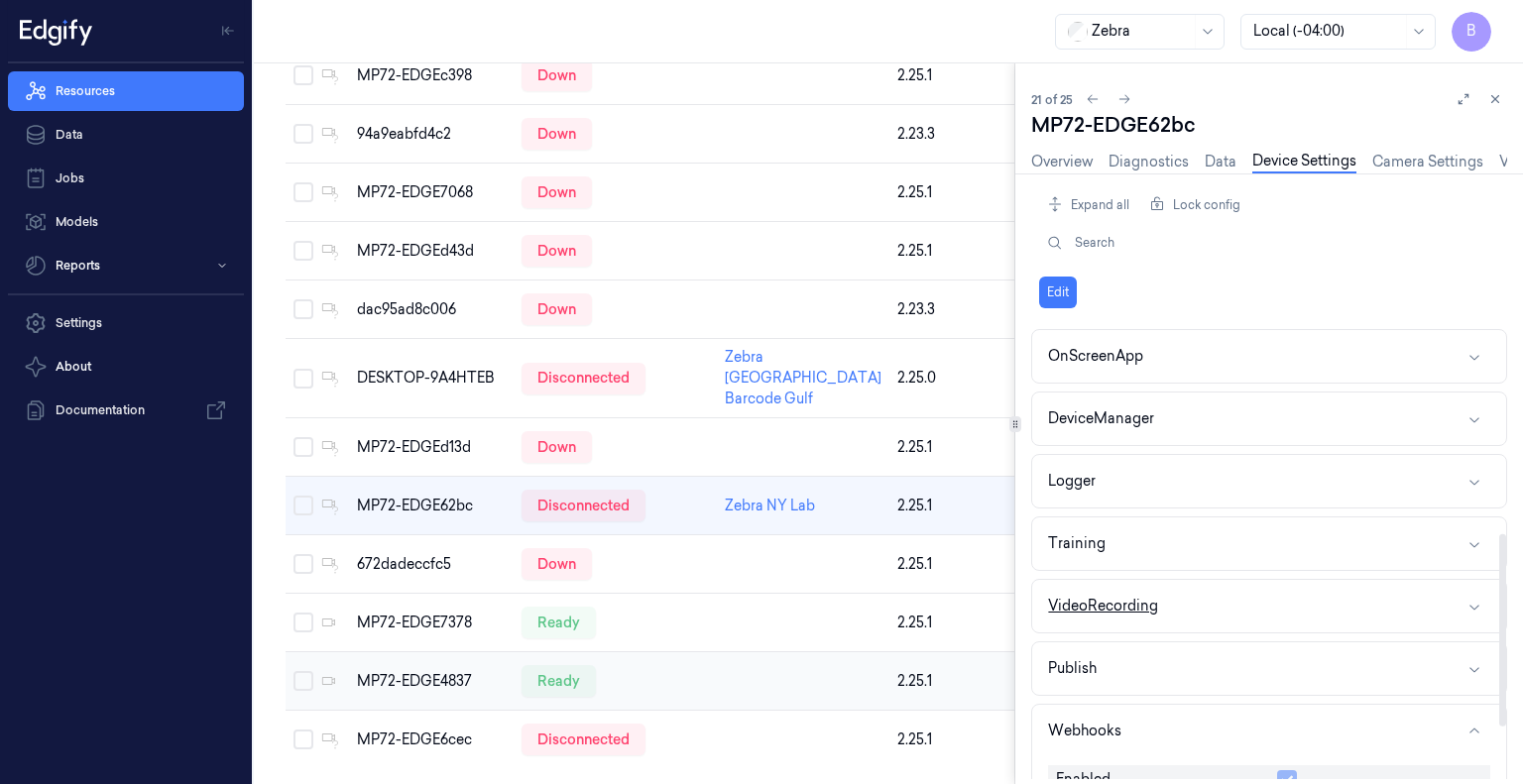 scroll, scrollTop: 496, scrollLeft: 0, axis: vertical 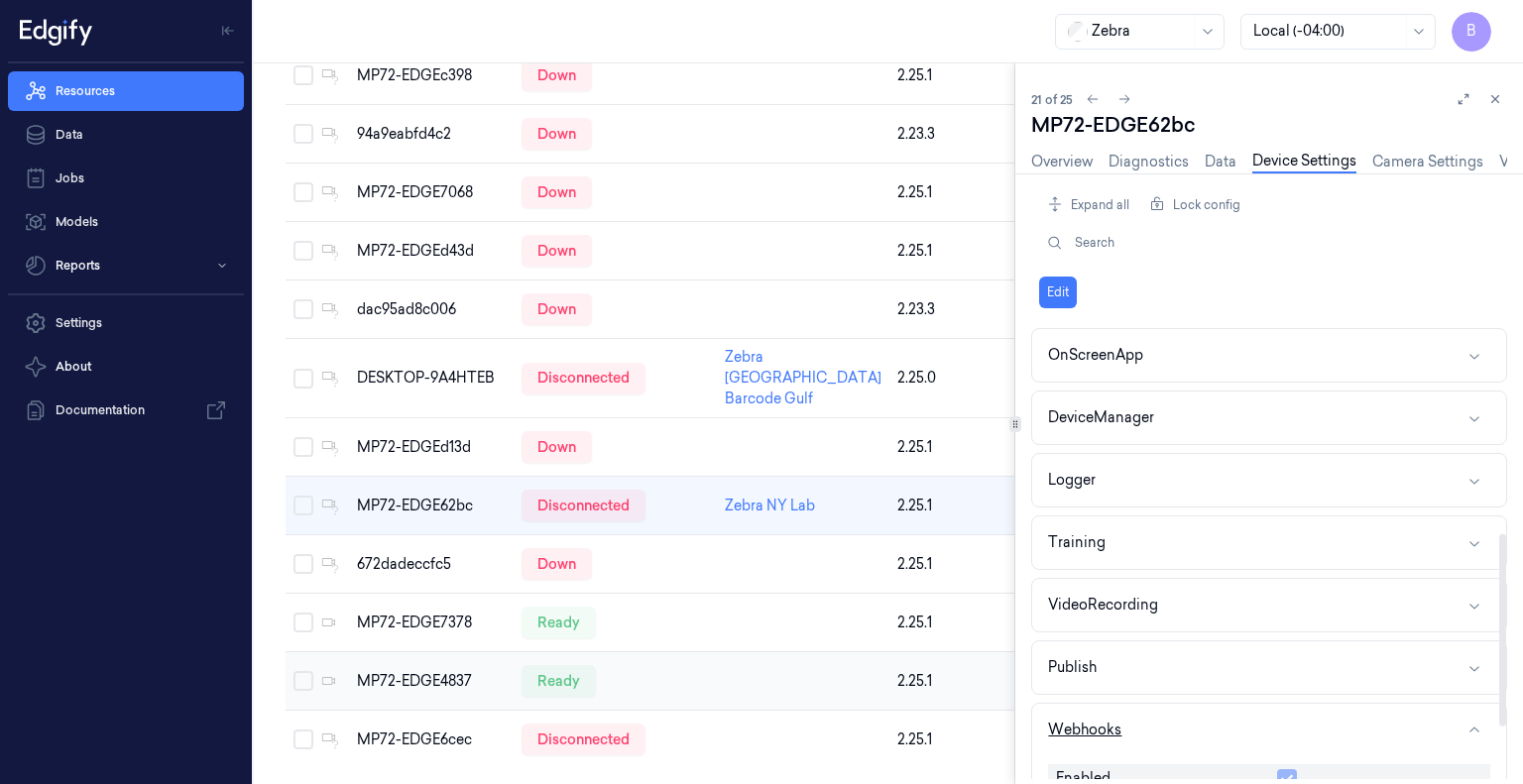 click on "Webhooks" at bounding box center [1269, 729] 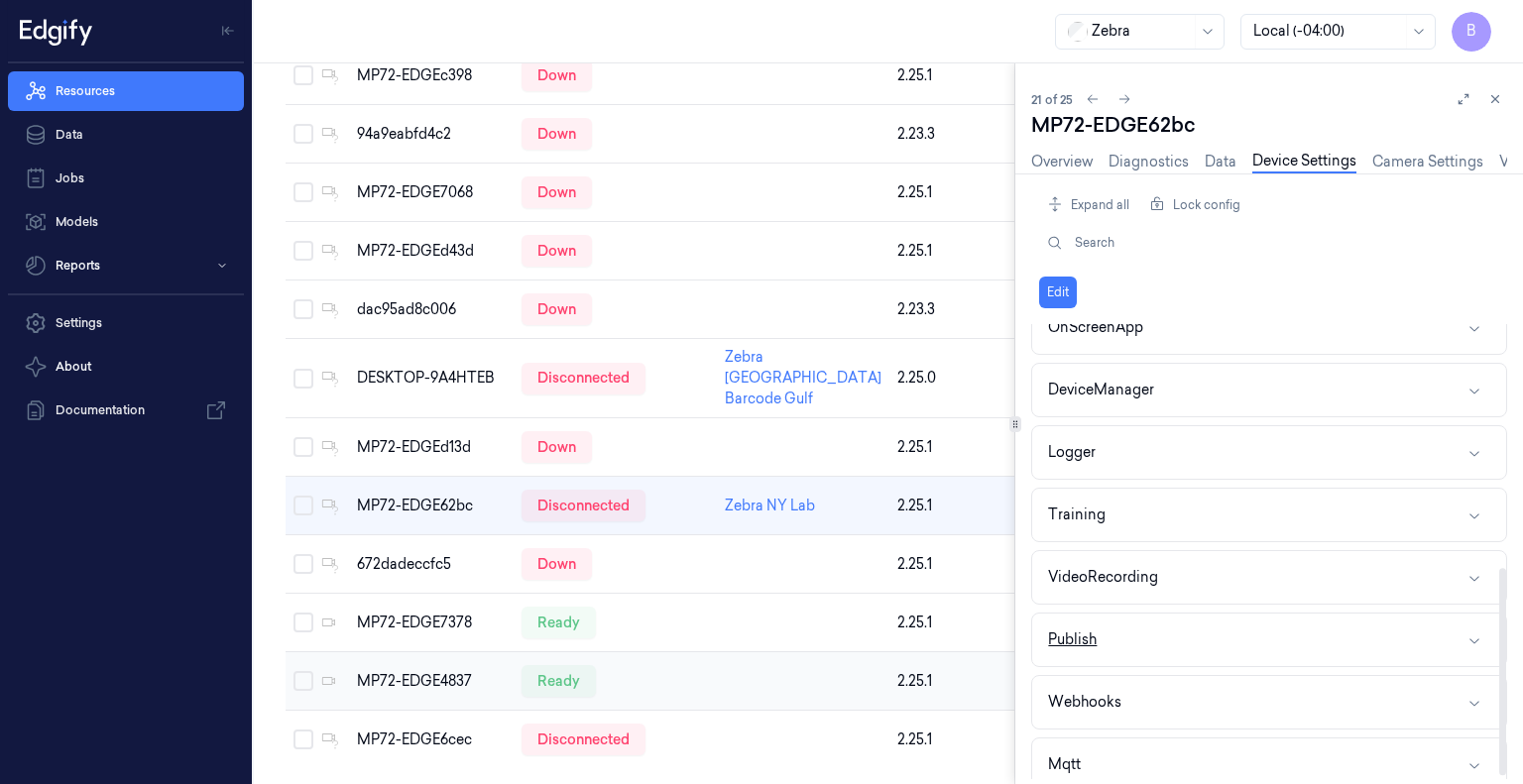 scroll, scrollTop: 537, scrollLeft: 0, axis: vertical 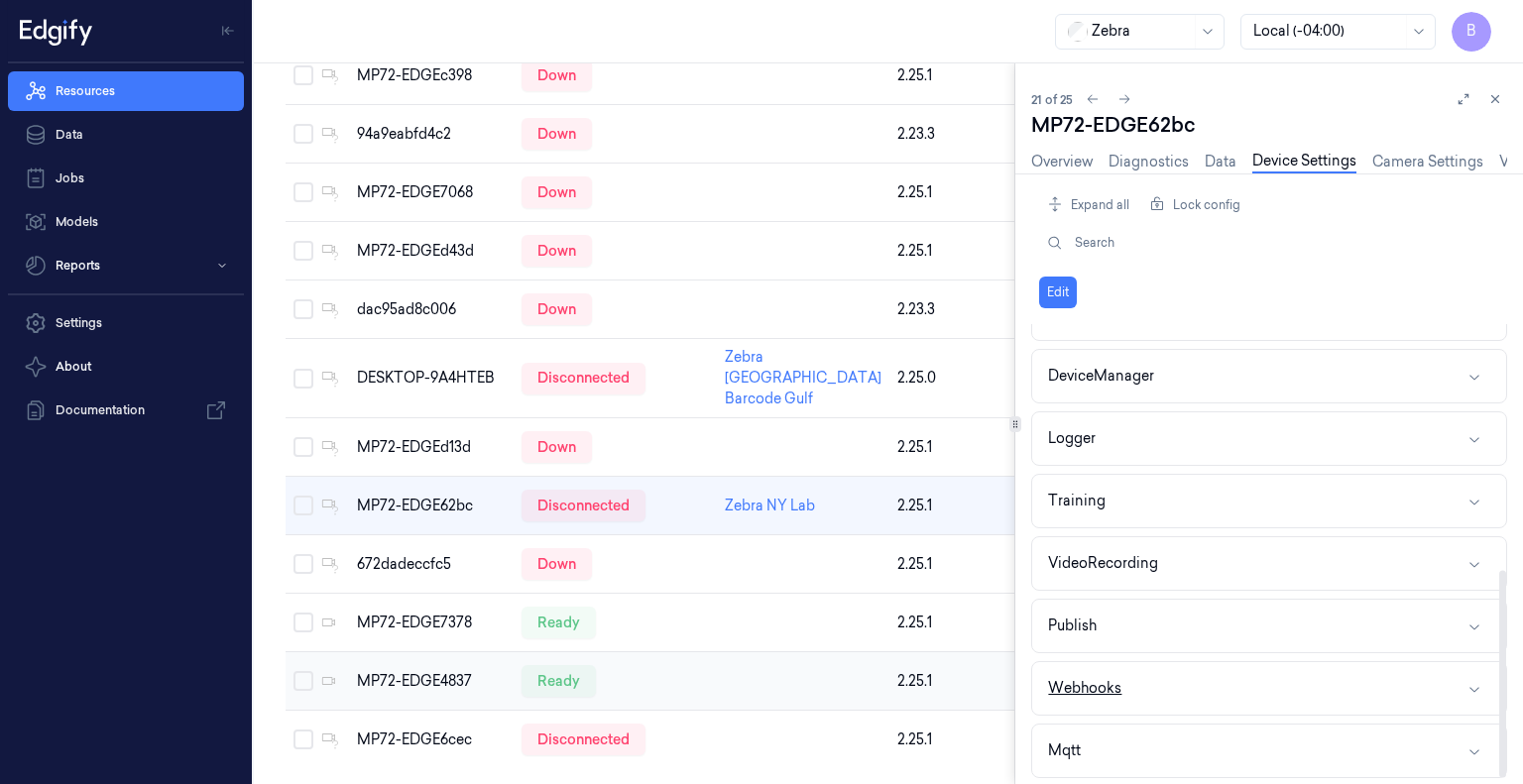 click on "Webhooks" at bounding box center (1085, 688) 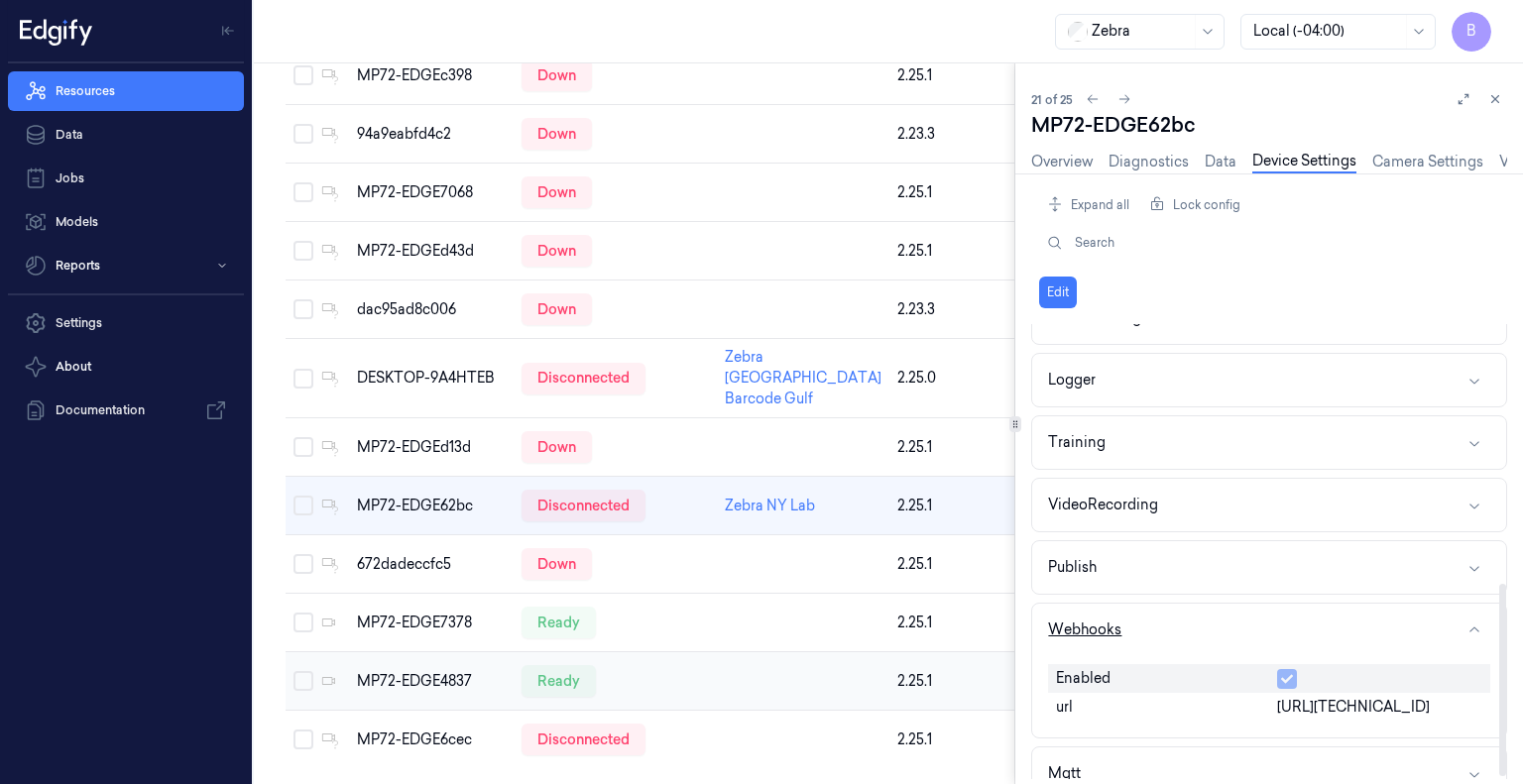 scroll, scrollTop: 618, scrollLeft: 0, axis: vertical 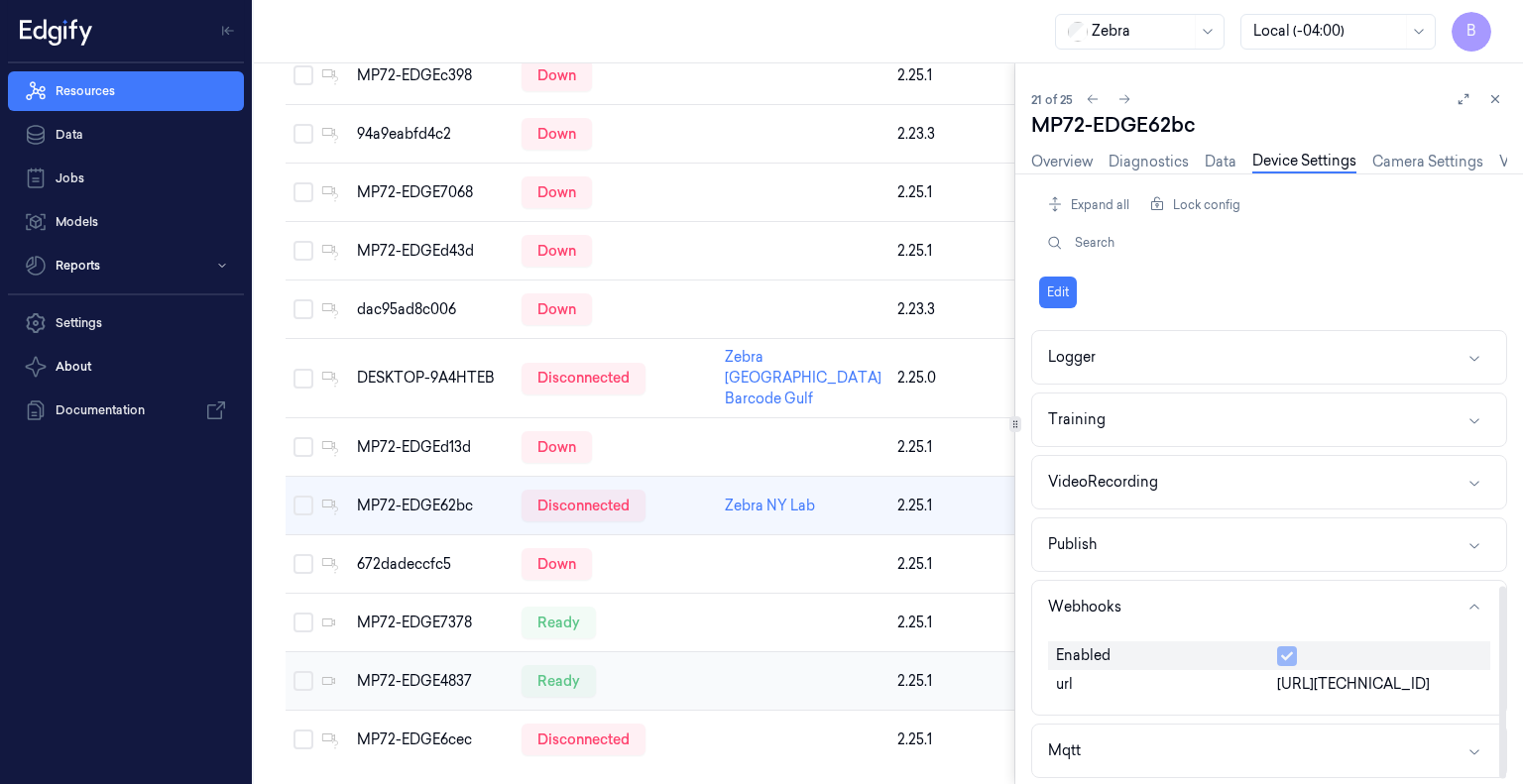 click on "http://192.168.0.209:8080" at bounding box center [1353, 684] 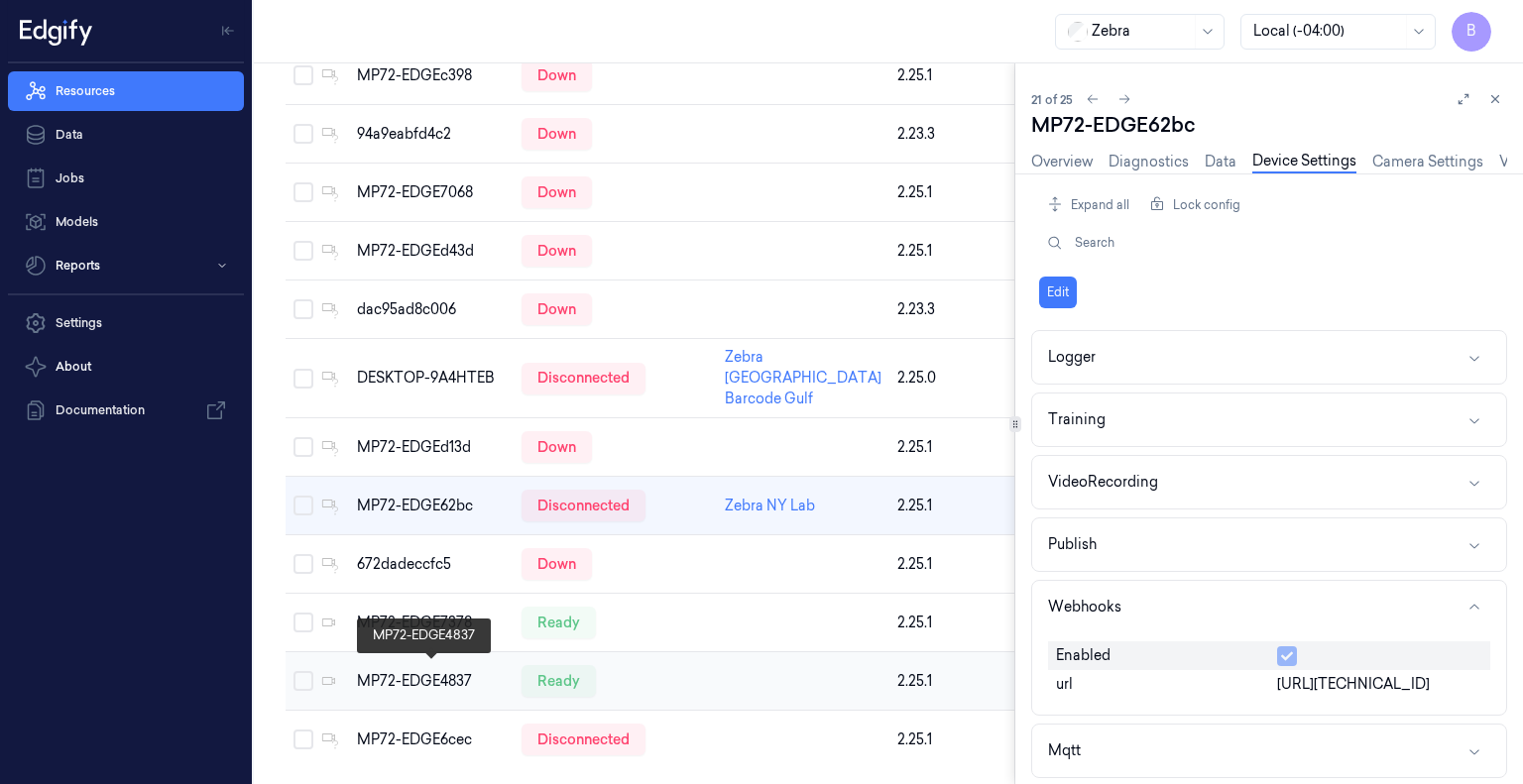 click on "MP72-EDGE4837" at bounding box center [431, 681] 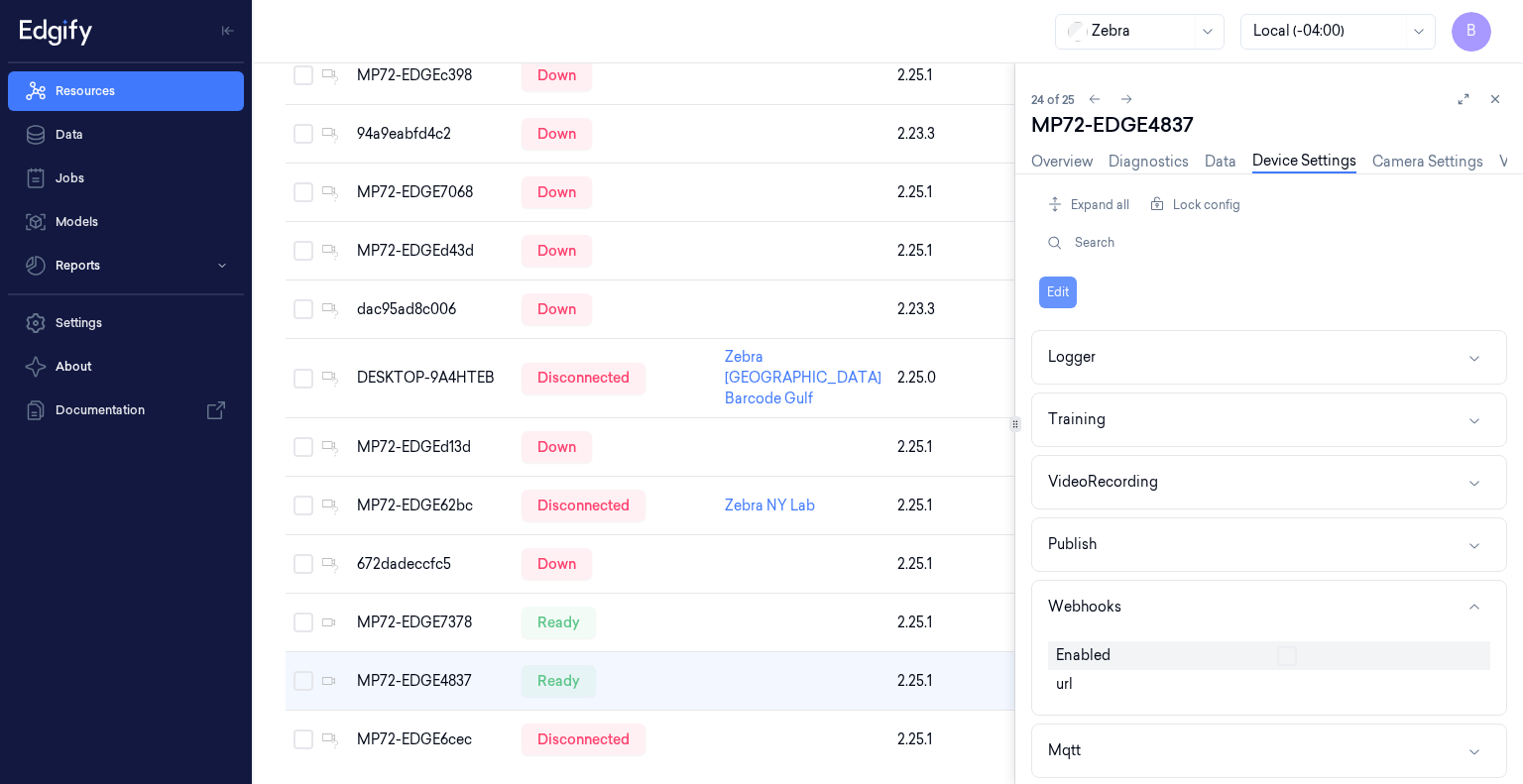 click on "Edit" at bounding box center [1058, 292] 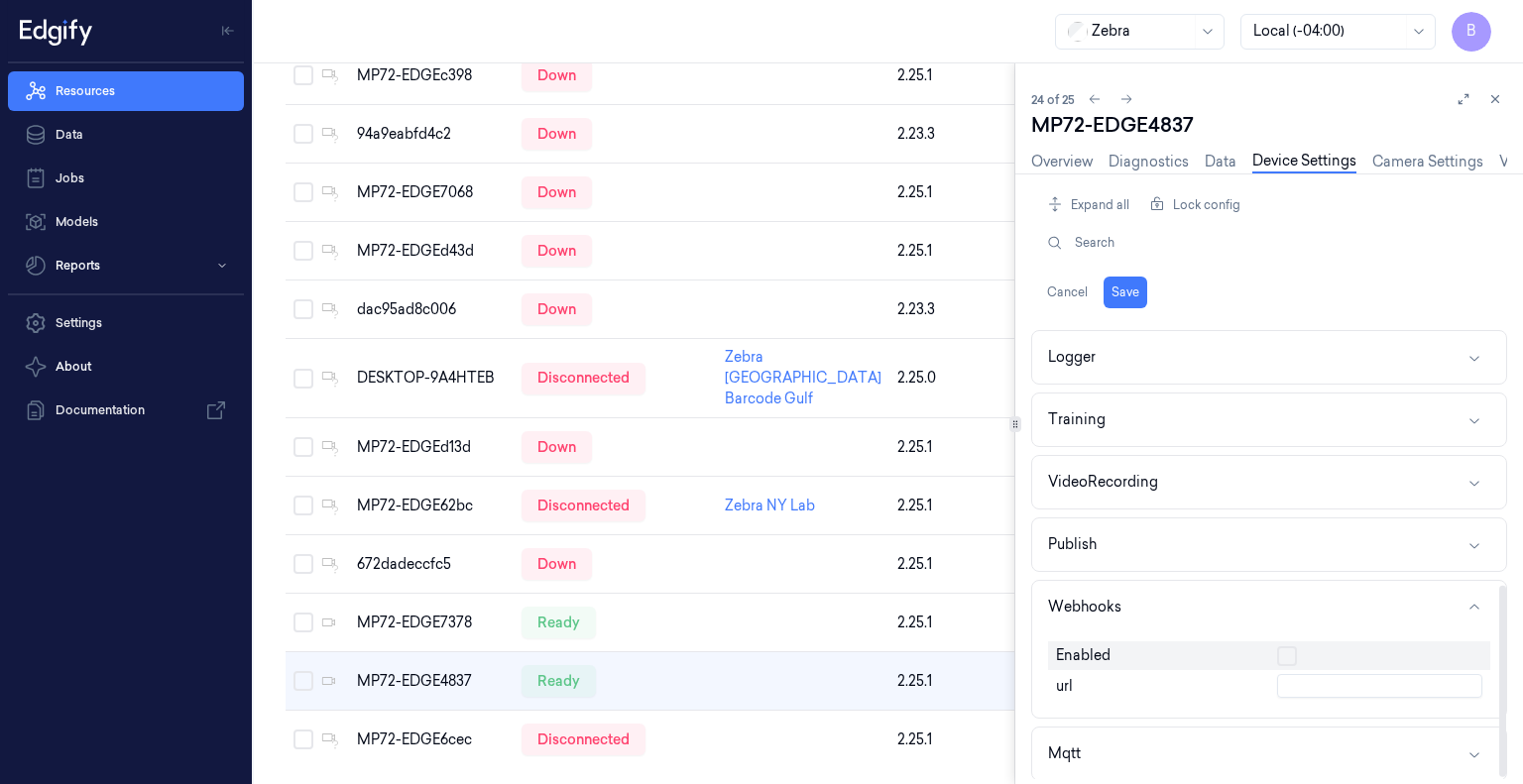click at bounding box center (1287, 656) 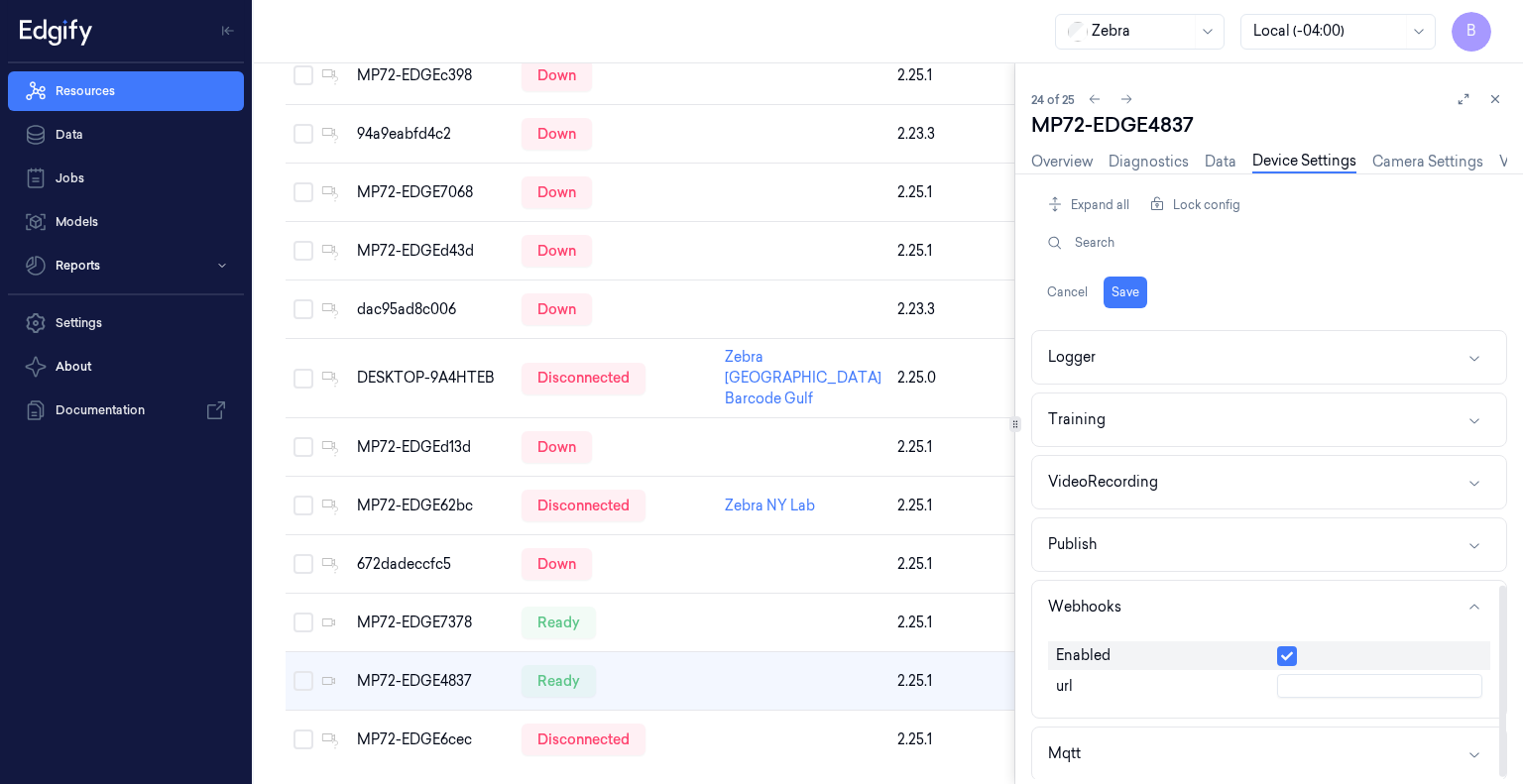 click at bounding box center [1379, 686] 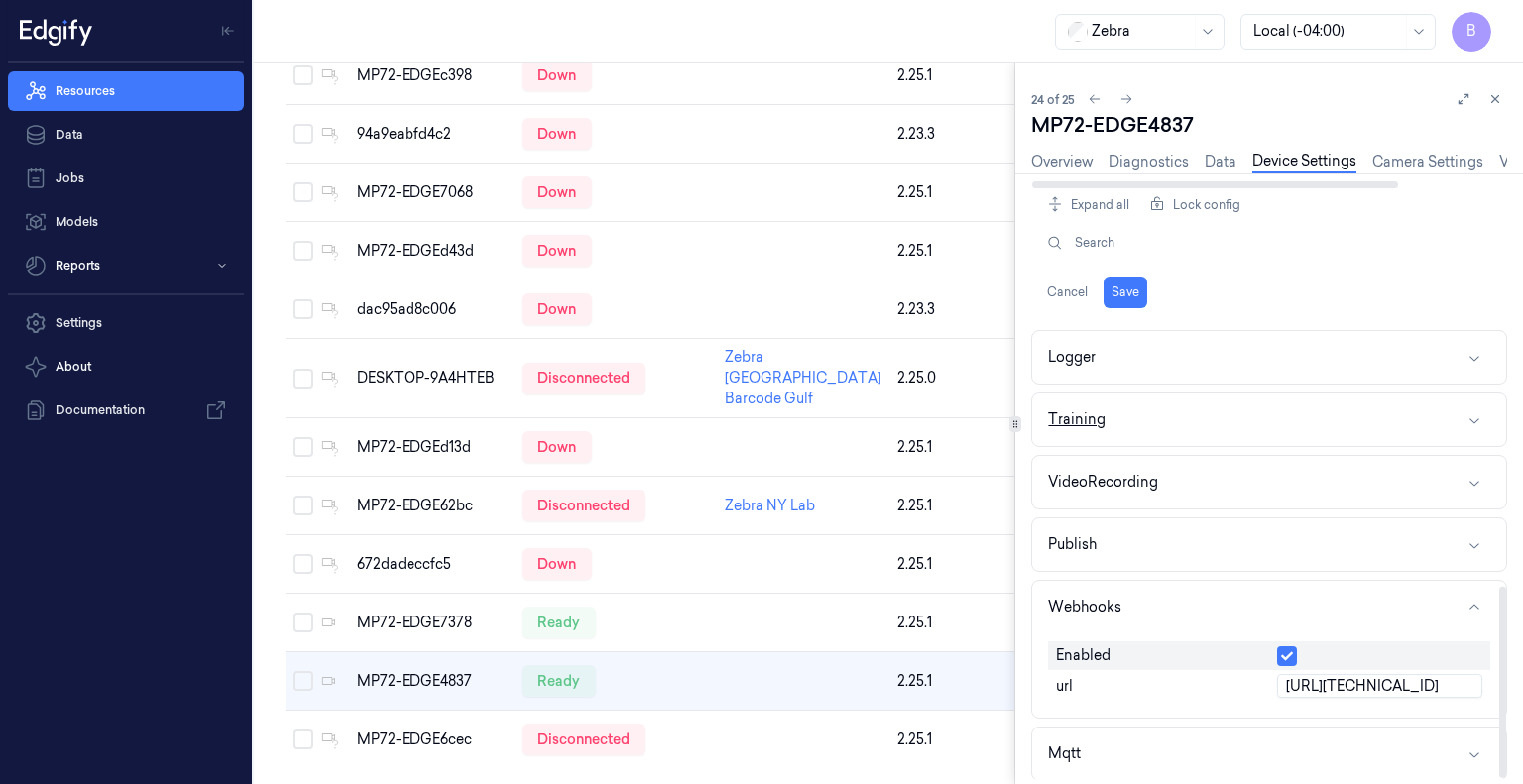 scroll, scrollTop: 621, scrollLeft: 0, axis: vertical 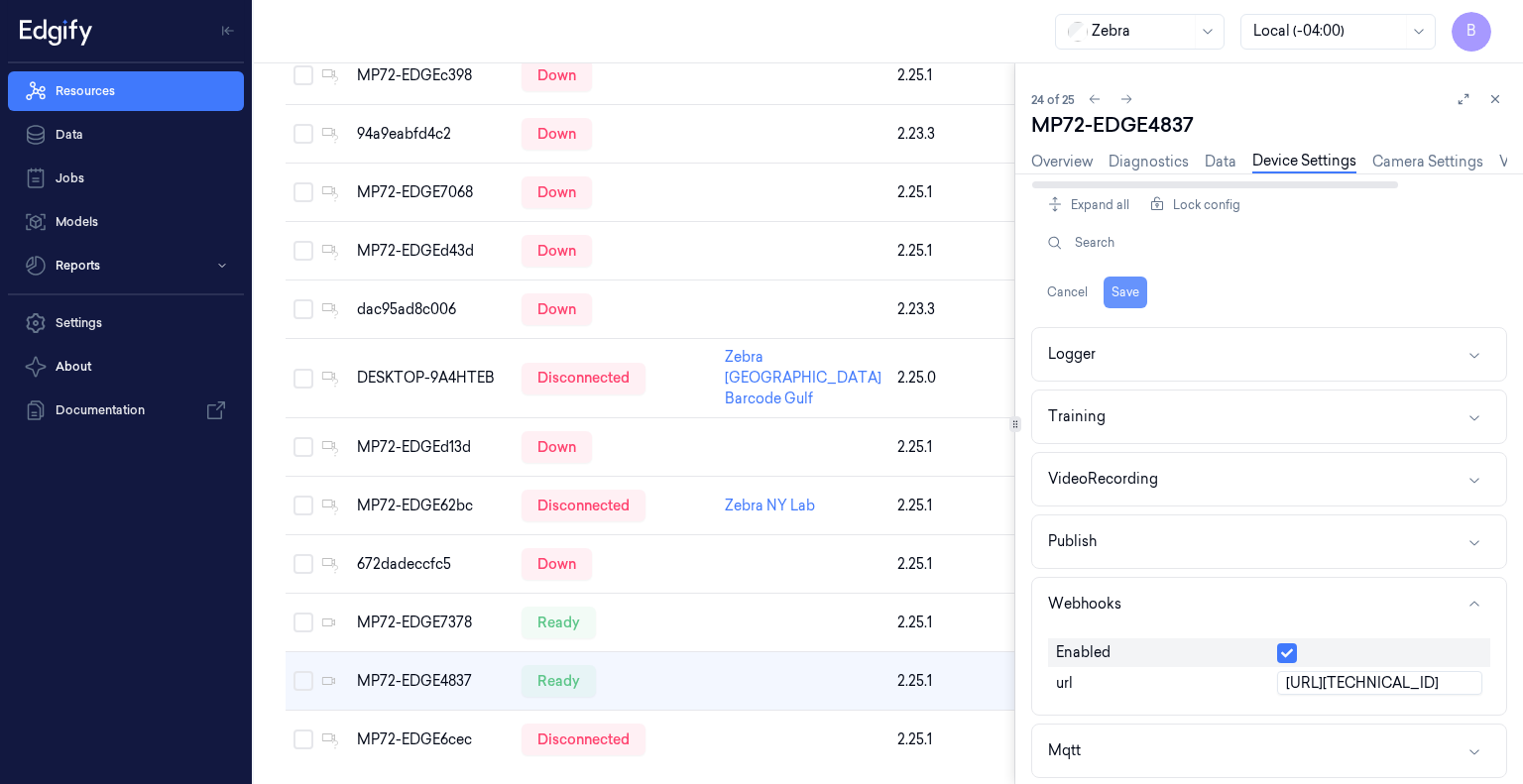type on "http://192.168.0.209:8080" 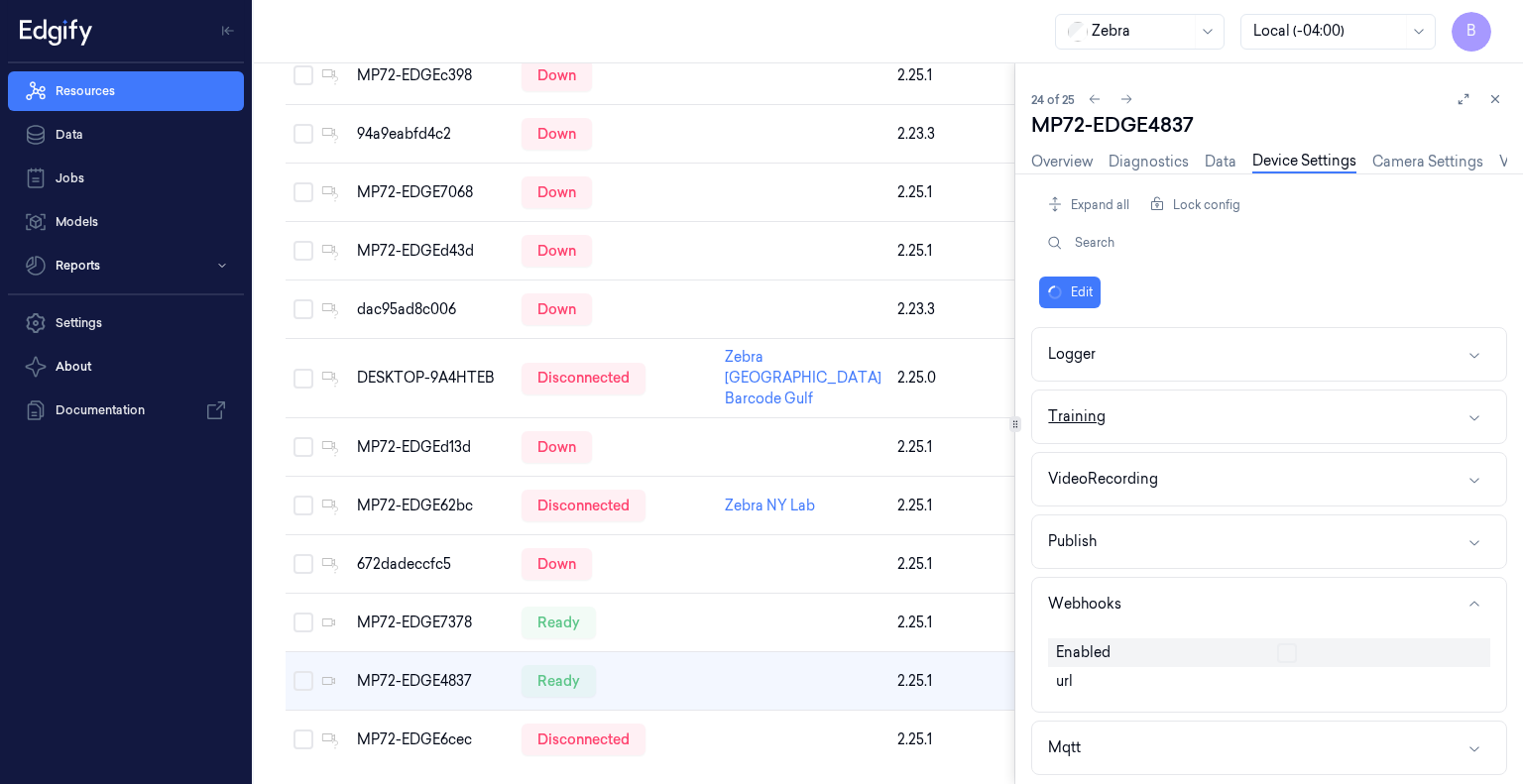 scroll, scrollTop: 618, scrollLeft: 0, axis: vertical 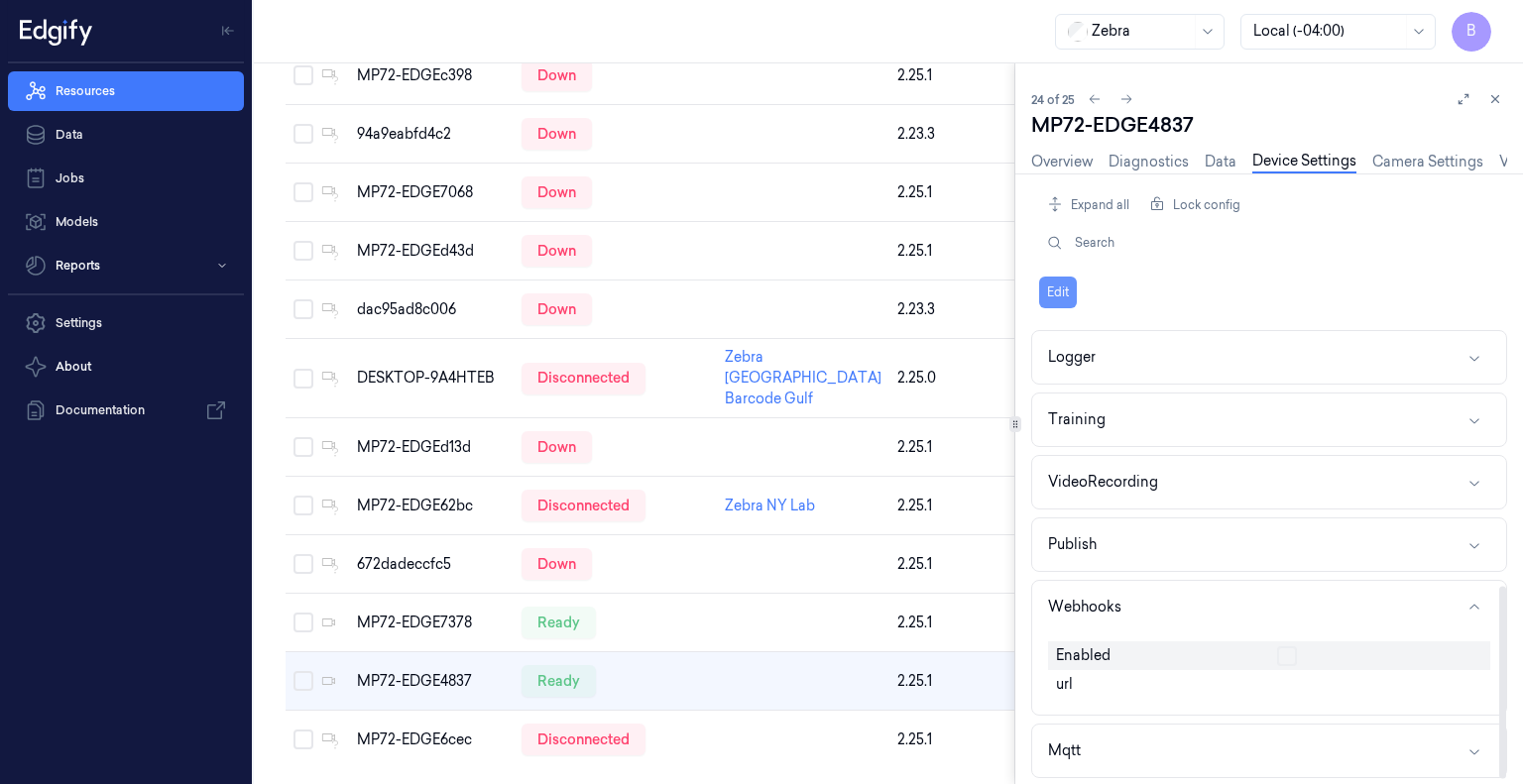 click on "Edit" at bounding box center [1058, 292] 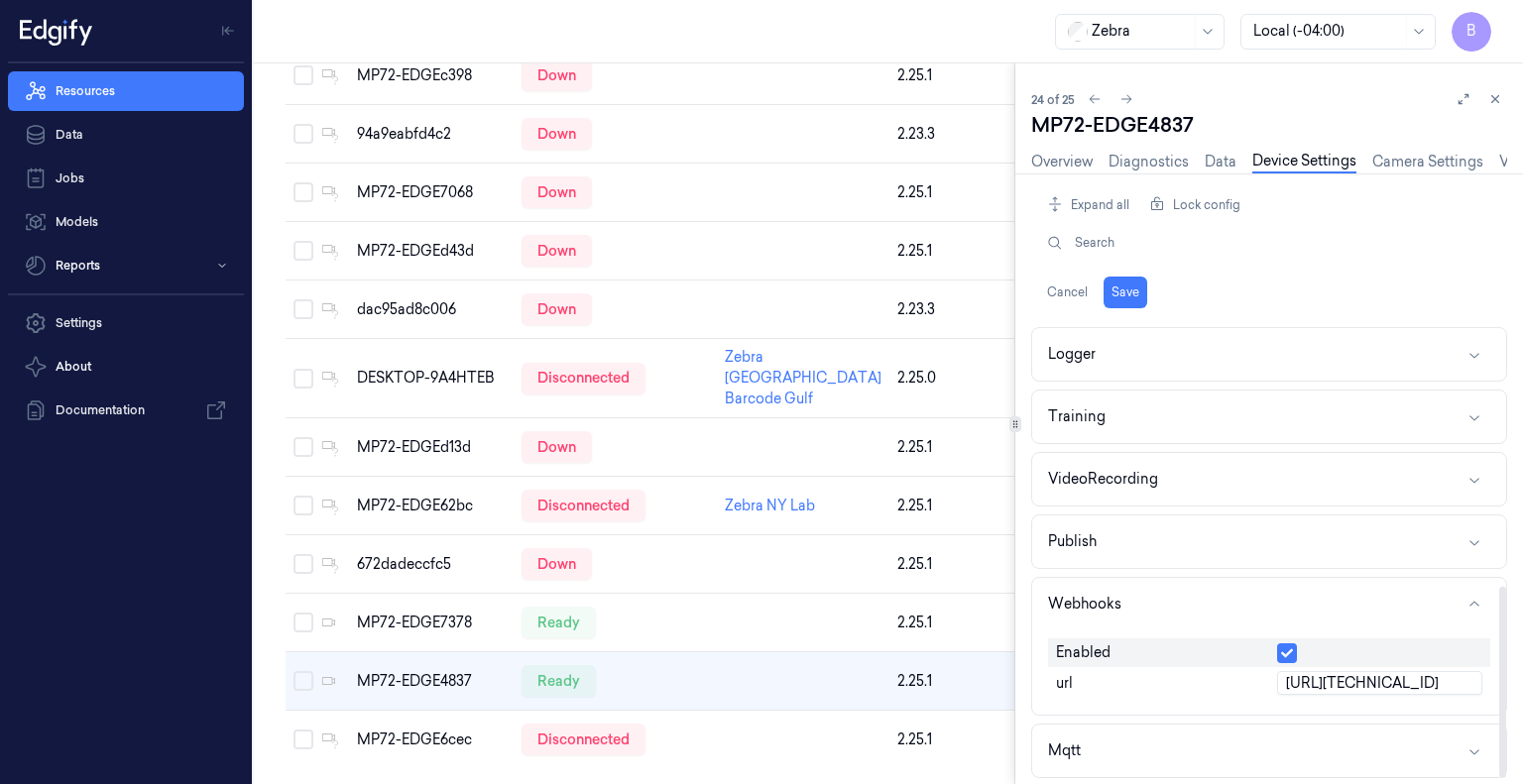 click on "http://192.168.0.209:8080" at bounding box center (1379, 683) 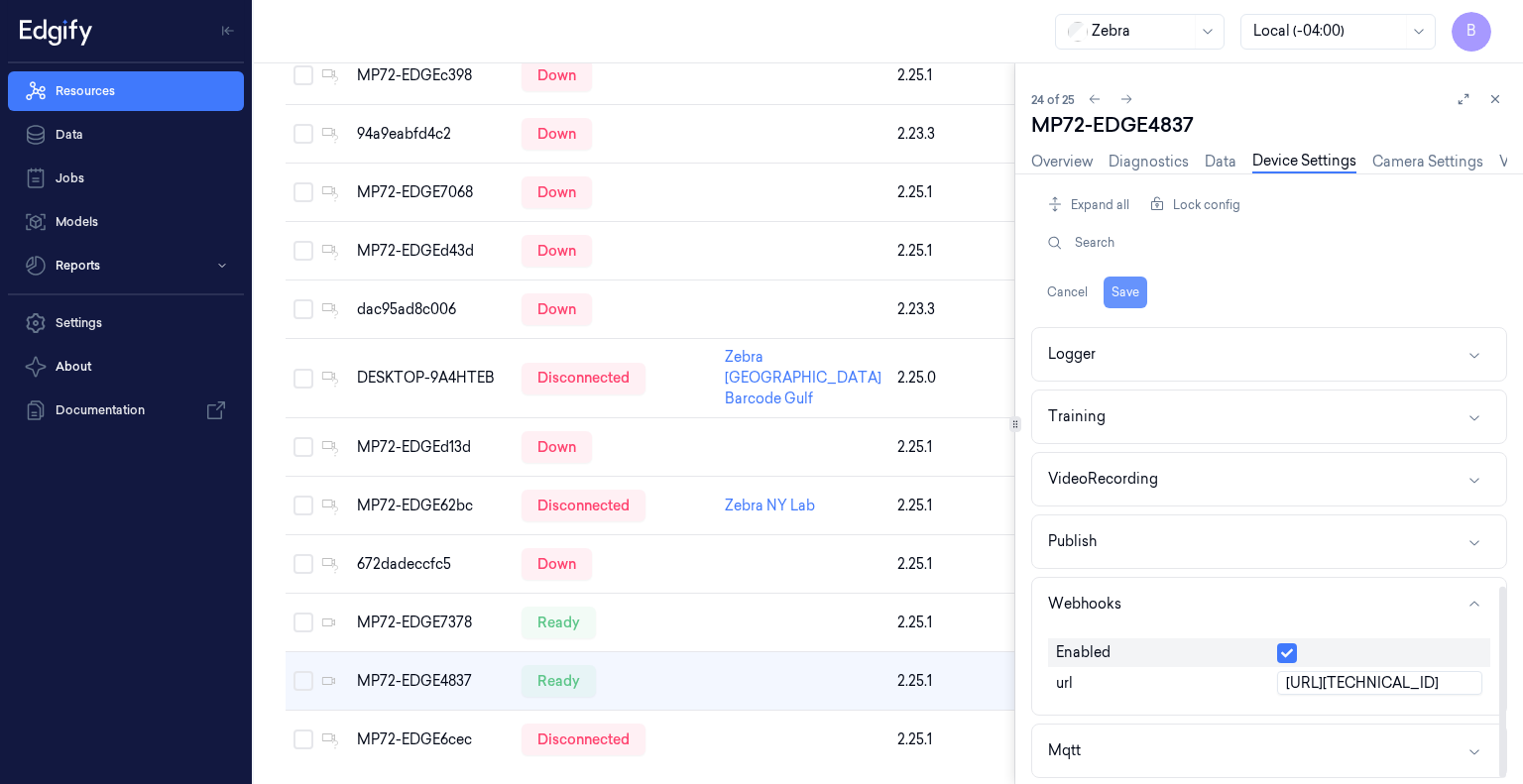 type on "http://192.168.0.209:8080" 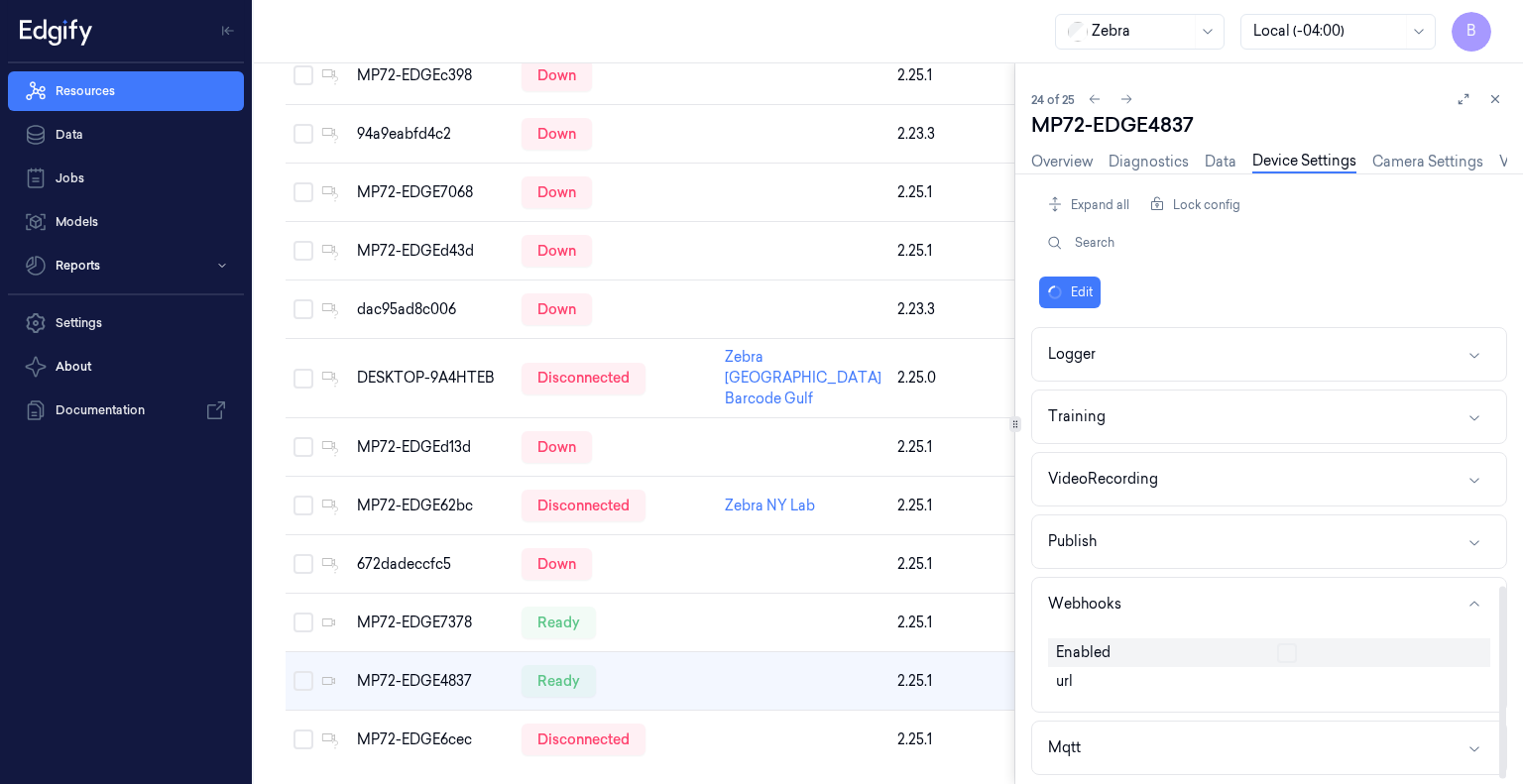 scroll, scrollTop: 618, scrollLeft: 0, axis: vertical 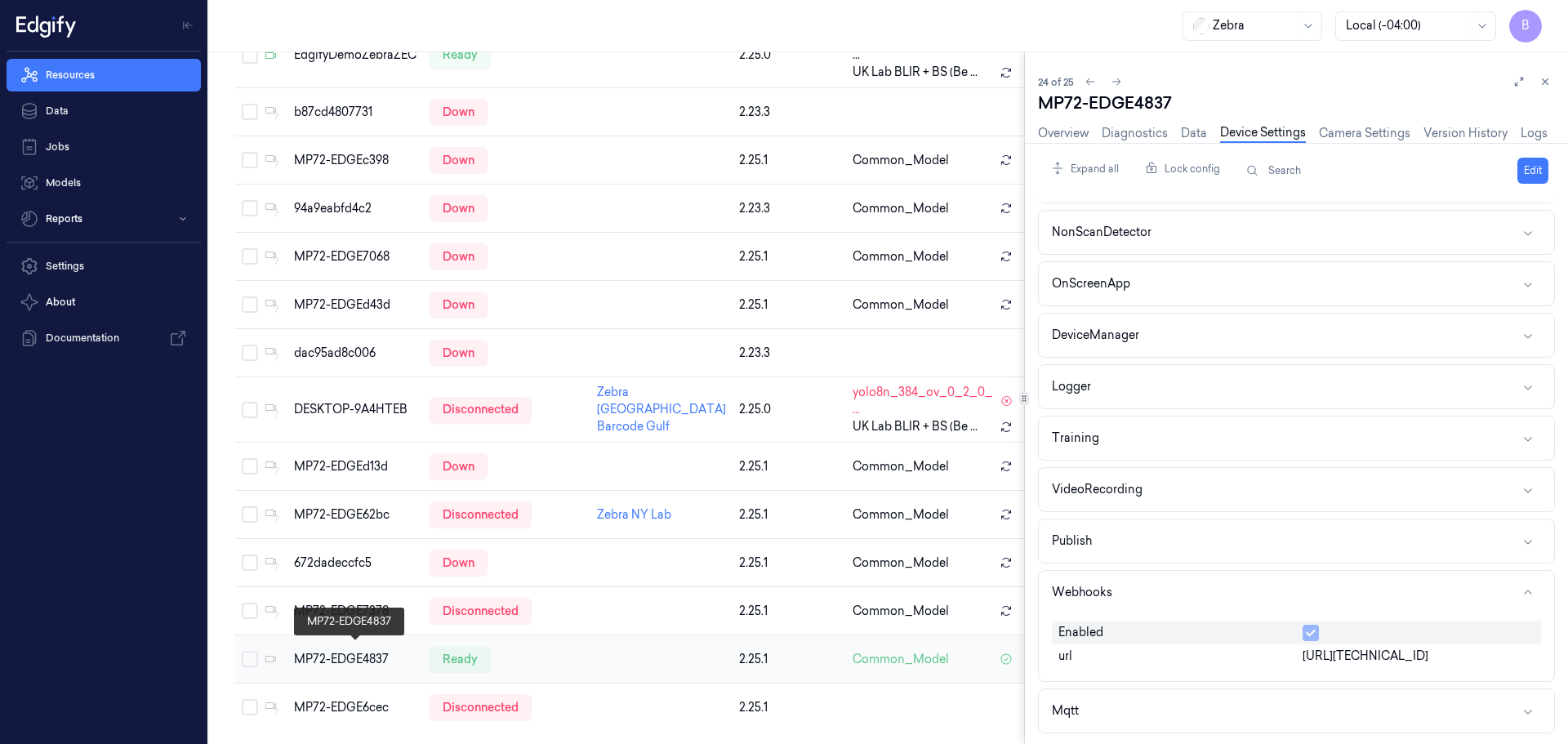 click on "MP72-EDGE4837" at bounding box center (355, 659) 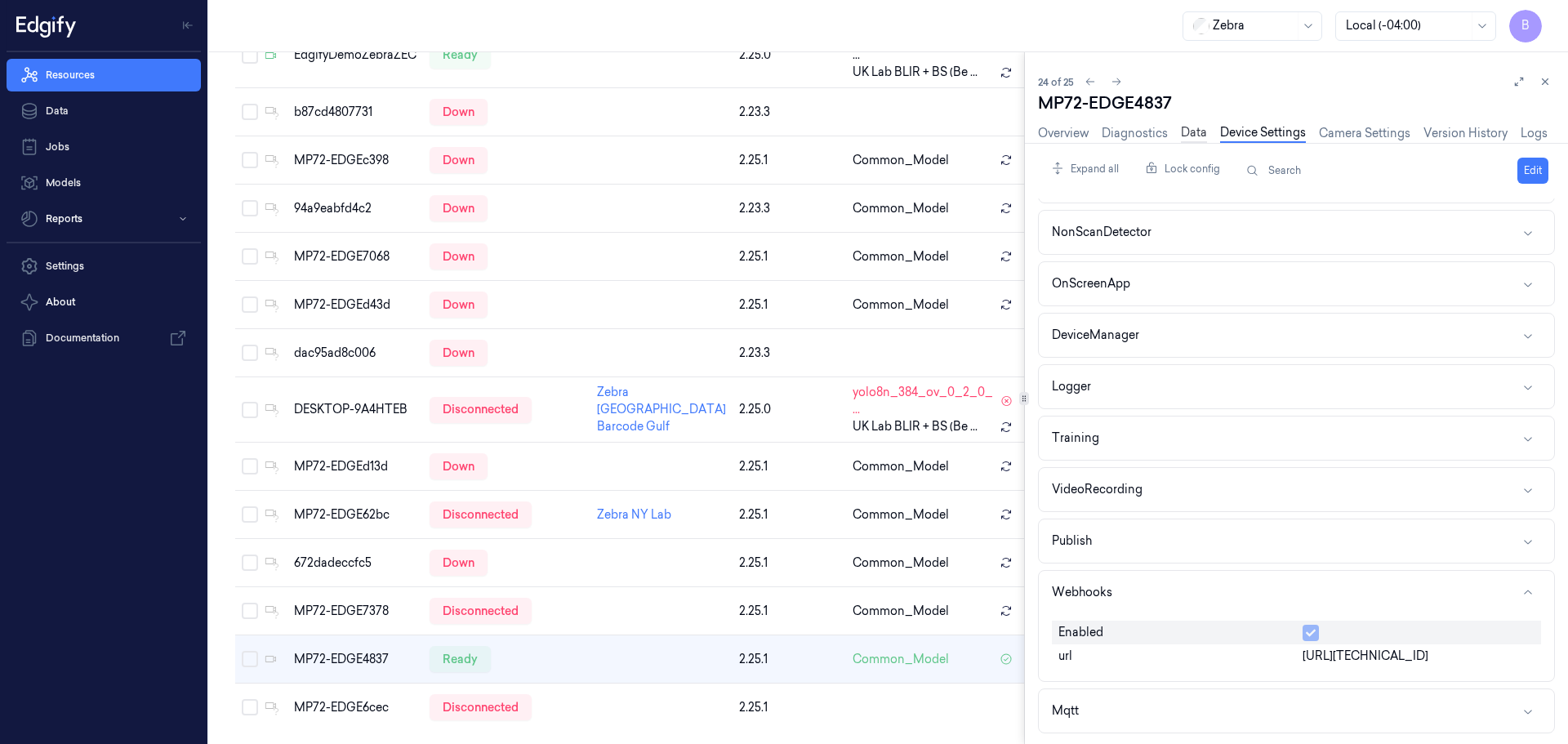 click on "Data" at bounding box center [1194, 133] 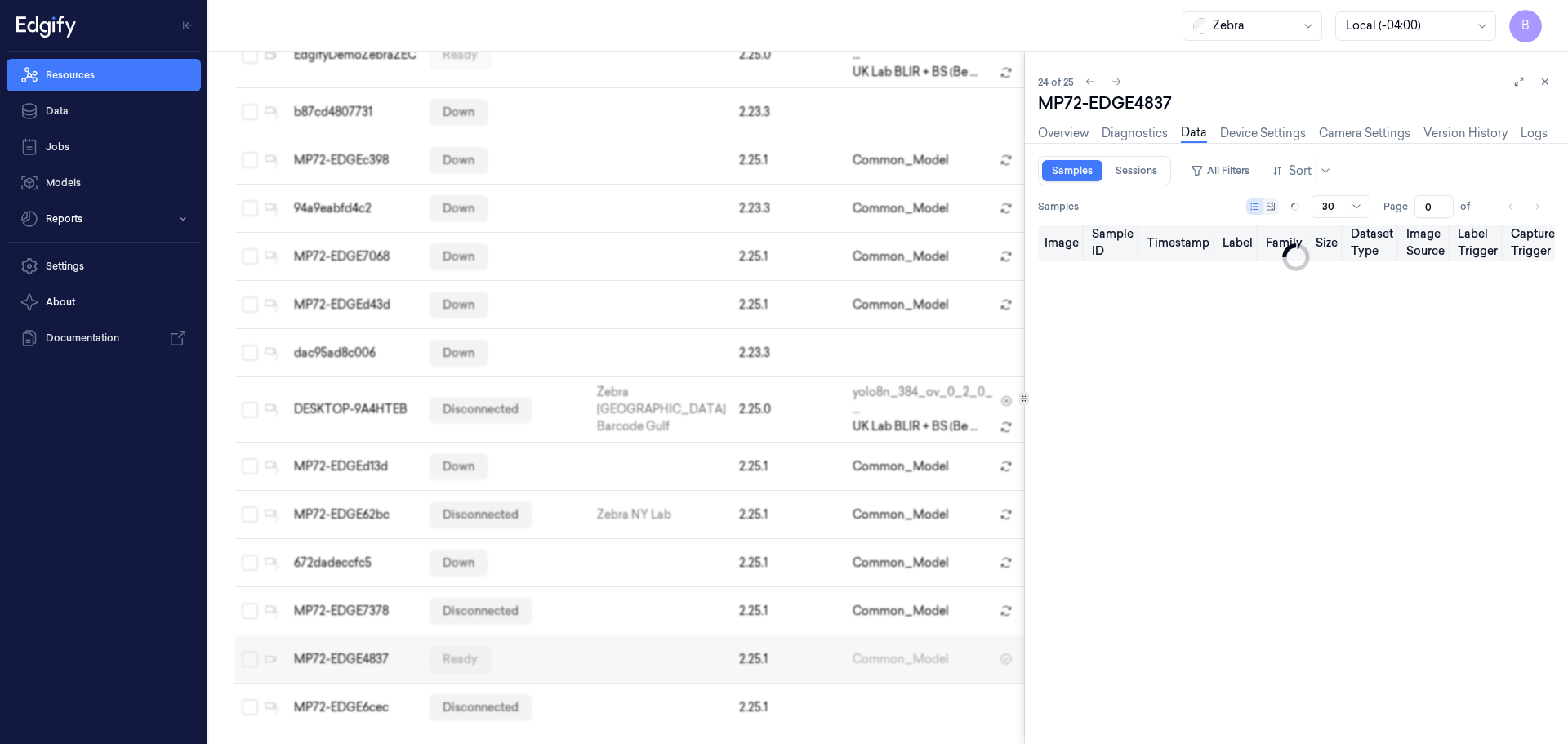 type on "1" 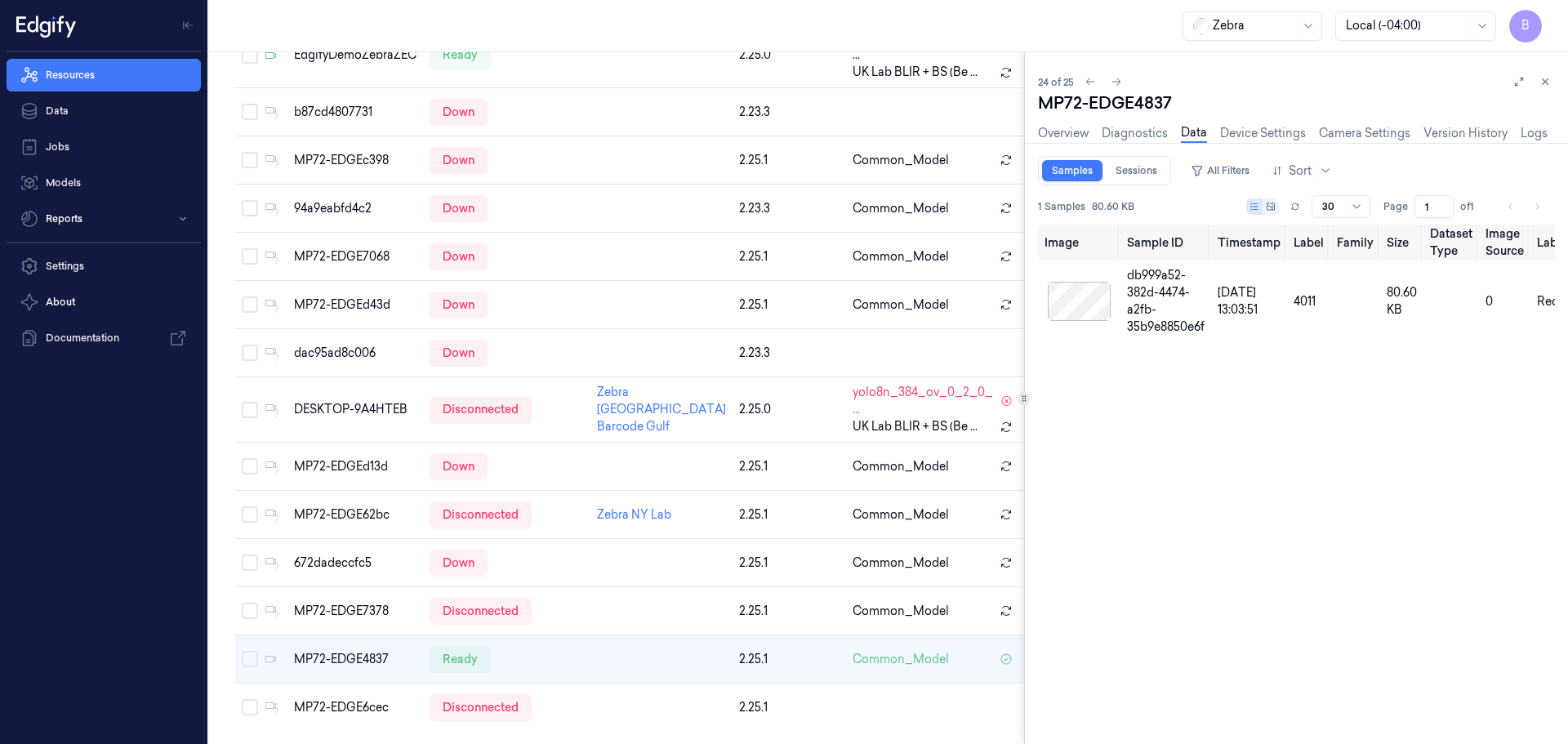 drag, startPoint x: 1229, startPoint y: 516, endPoint x: 1245, endPoint y: 502, distance: 21.260292 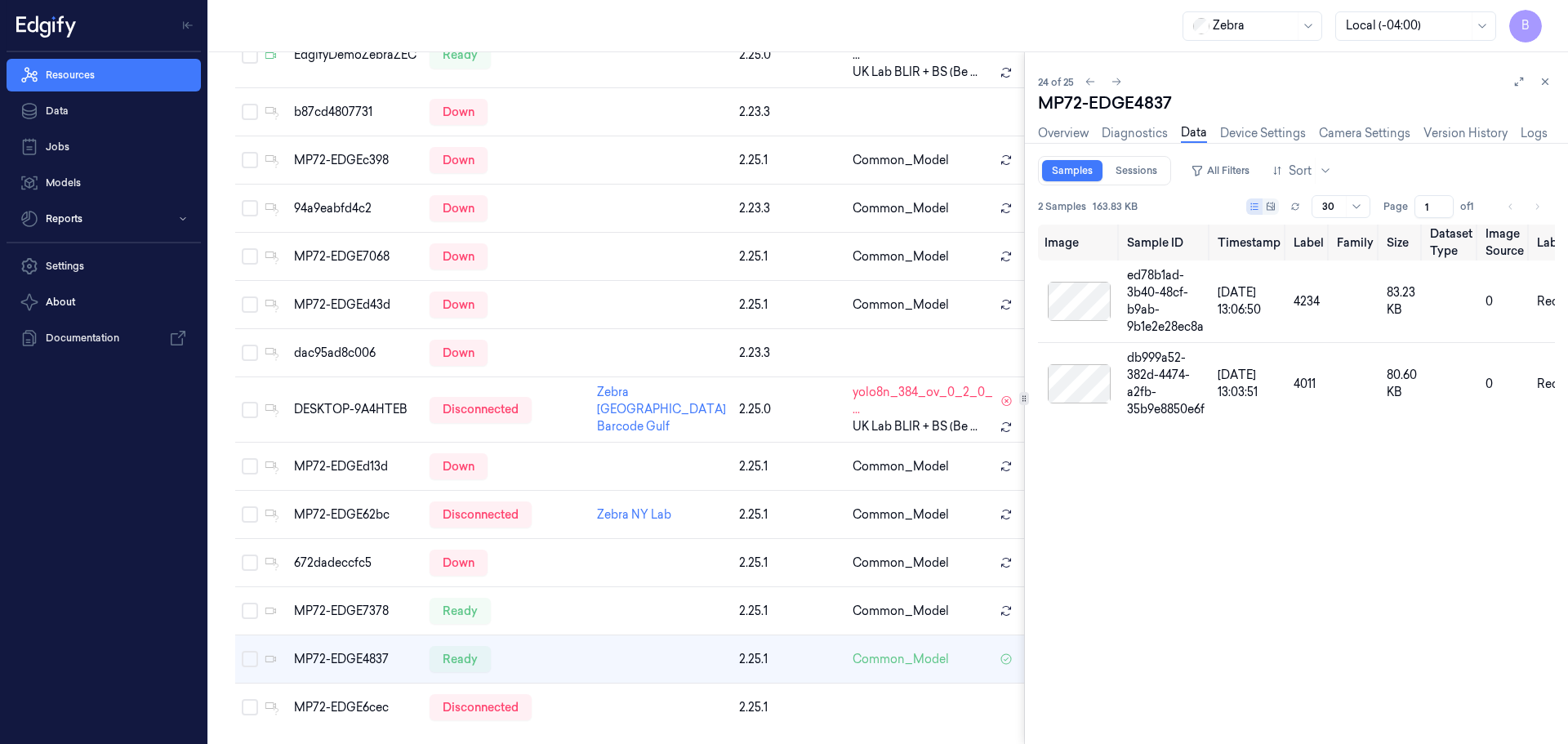 click on "MP72-EDGE4837 Overview Diagnostics Data Device Settings Camera Settings Version History Logs Samples Sessions All Filters Sort 2 Samples 163.83 KB Rows per page 30 Page 1 of  1 Image Sample ID Timestamp Label Family Size Dataset Type Image Source Label Trigger Capture Trigger Device Category Session ID ed78b1ad-3b40-48cf-b9ab-9b1e2e28ec8a 01/07/2025 13:06:50 4234 83.23 KB 0 RecommendationStrip auto-scale MP72-EDGE4837 ExoticFruits db999a52-382d-4474-a2fb-35b9e8850e6f 01/07/2025 13:03:51 4011 80.60 KB 0 RecommendationStrip auto-scale MP72-EDGE4837 ExoticFruits" at bounding box center [1296, 417] 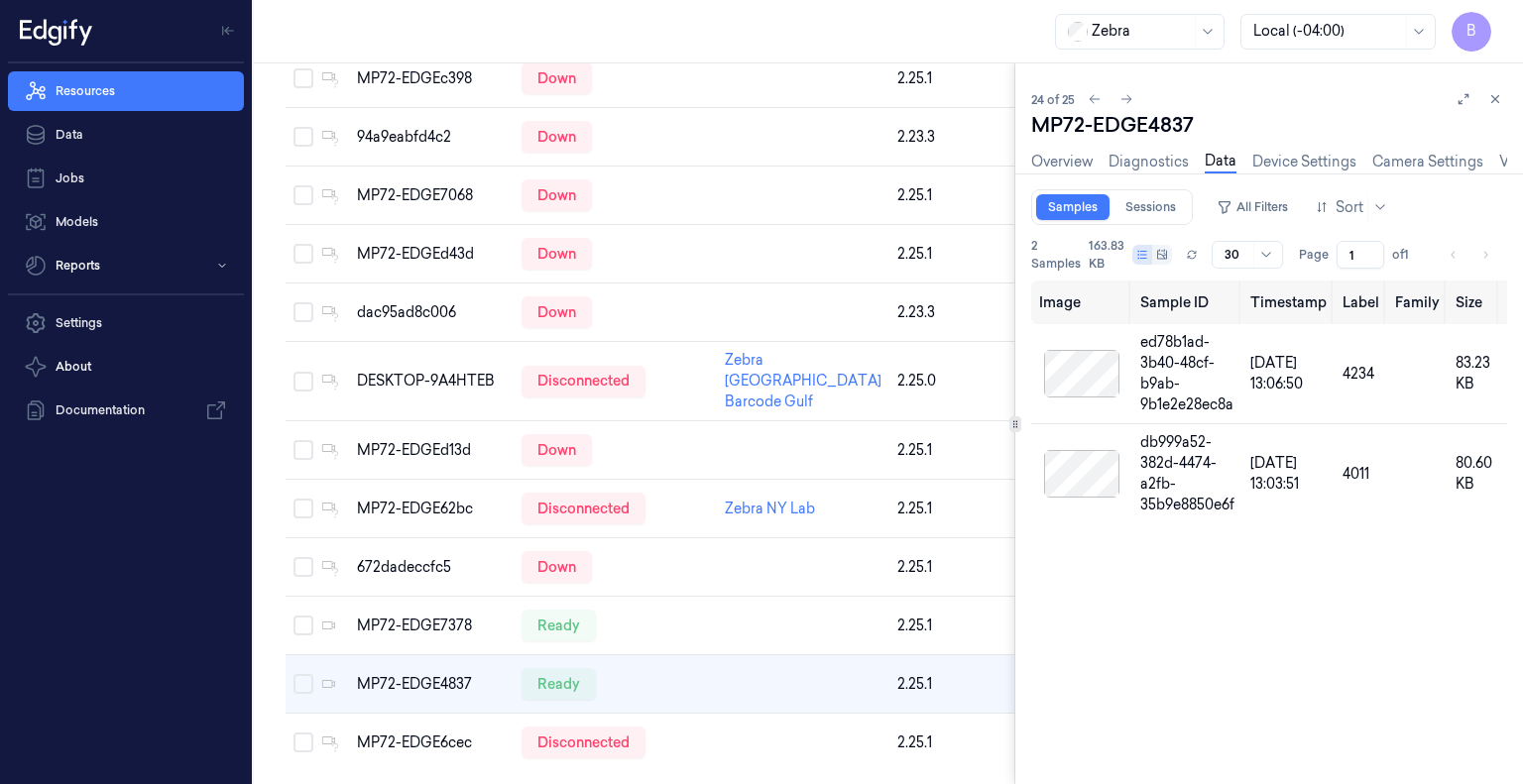 scroll, scrollTop: 1152, scrollLeft: 0, axis: vertical 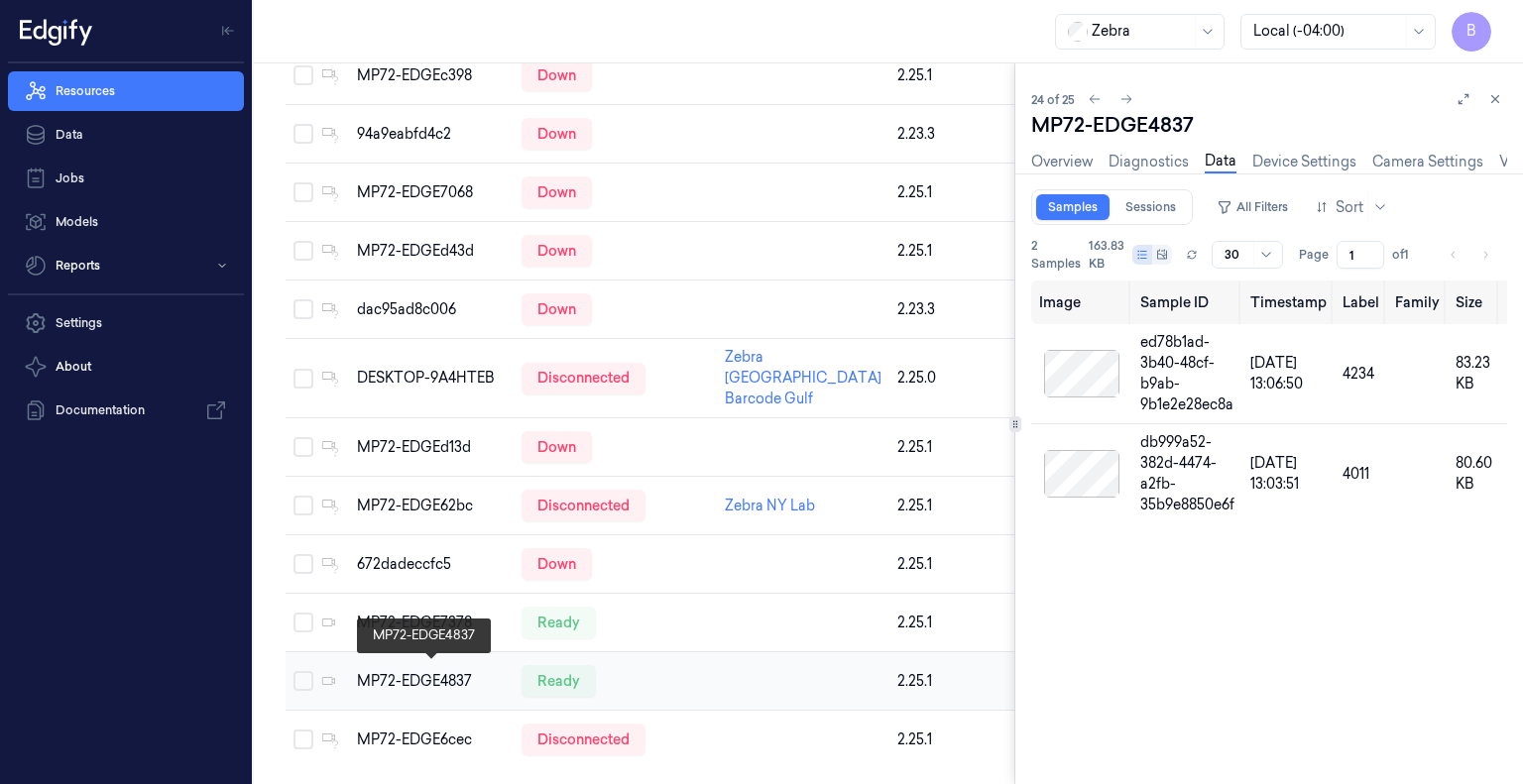 click on "MP72-EDGE4837" at bounding box center (431, 681) 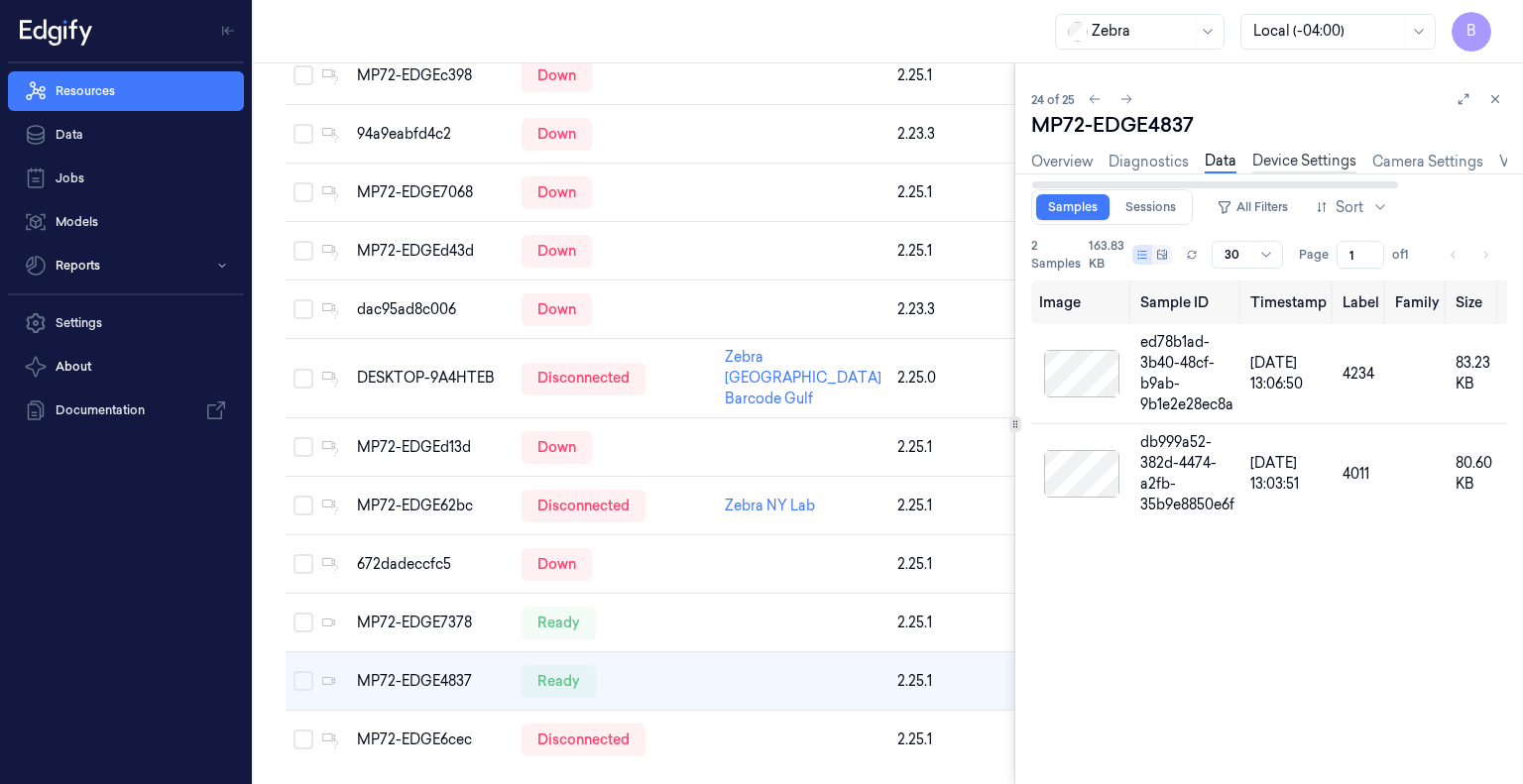 click on "Device Settings" at bounding box center (1304, 162) 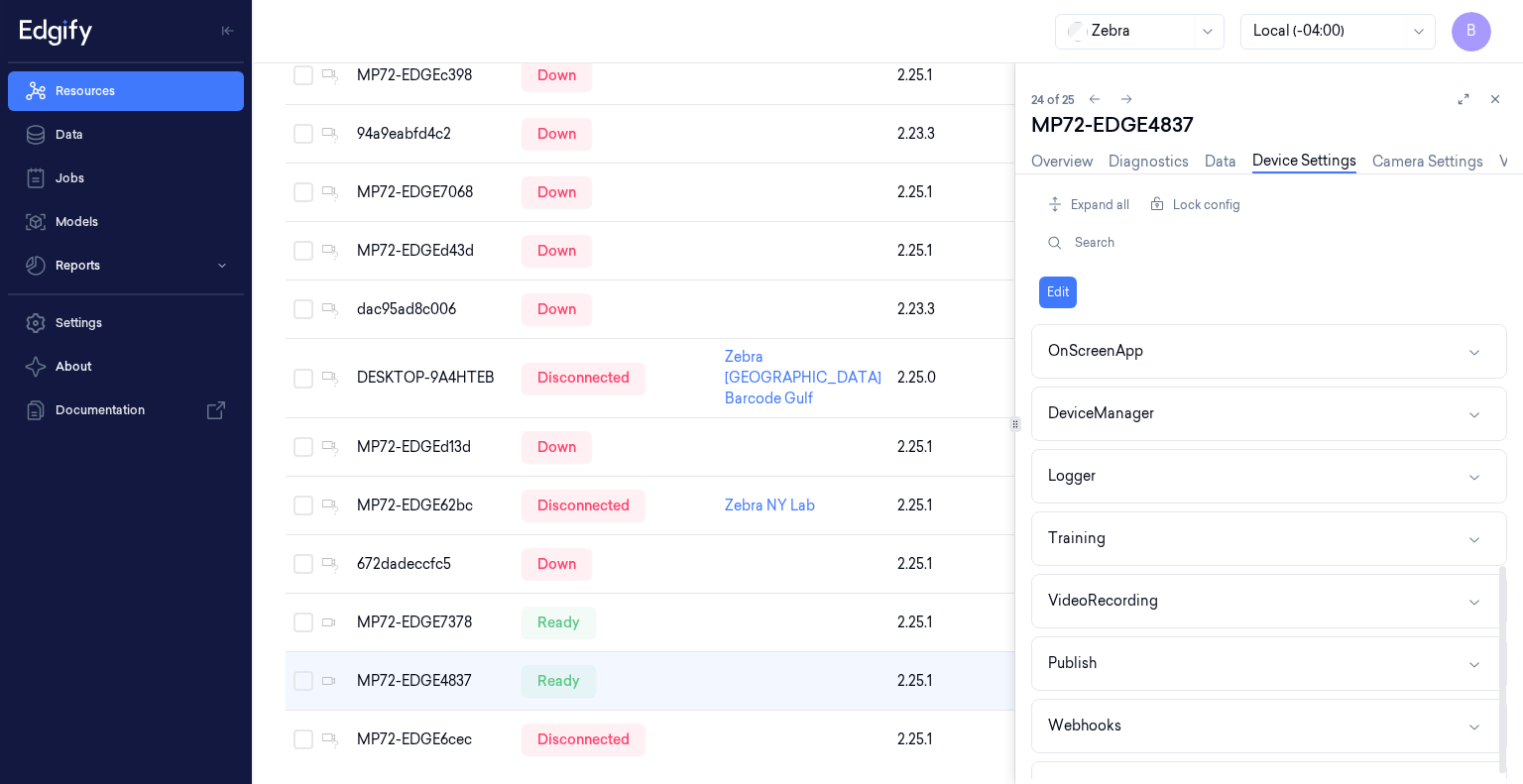 scroll, scrollTop: 537, scrollLeft: 0, axis: vertical 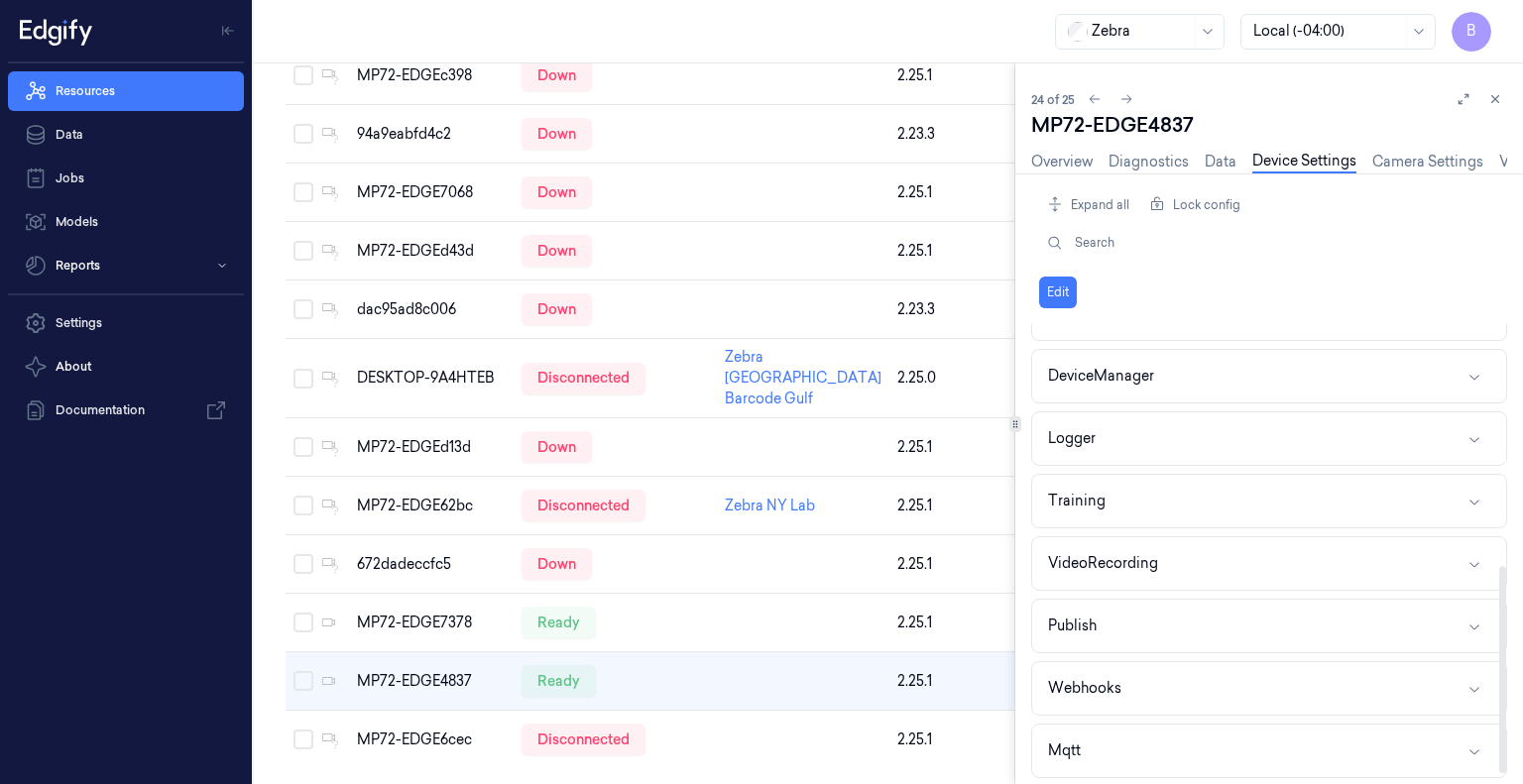 drag, startPoint x: 1503, startPoint y: 441, endPoint x: 1522, endPoint y: 690, distance: 249.7238 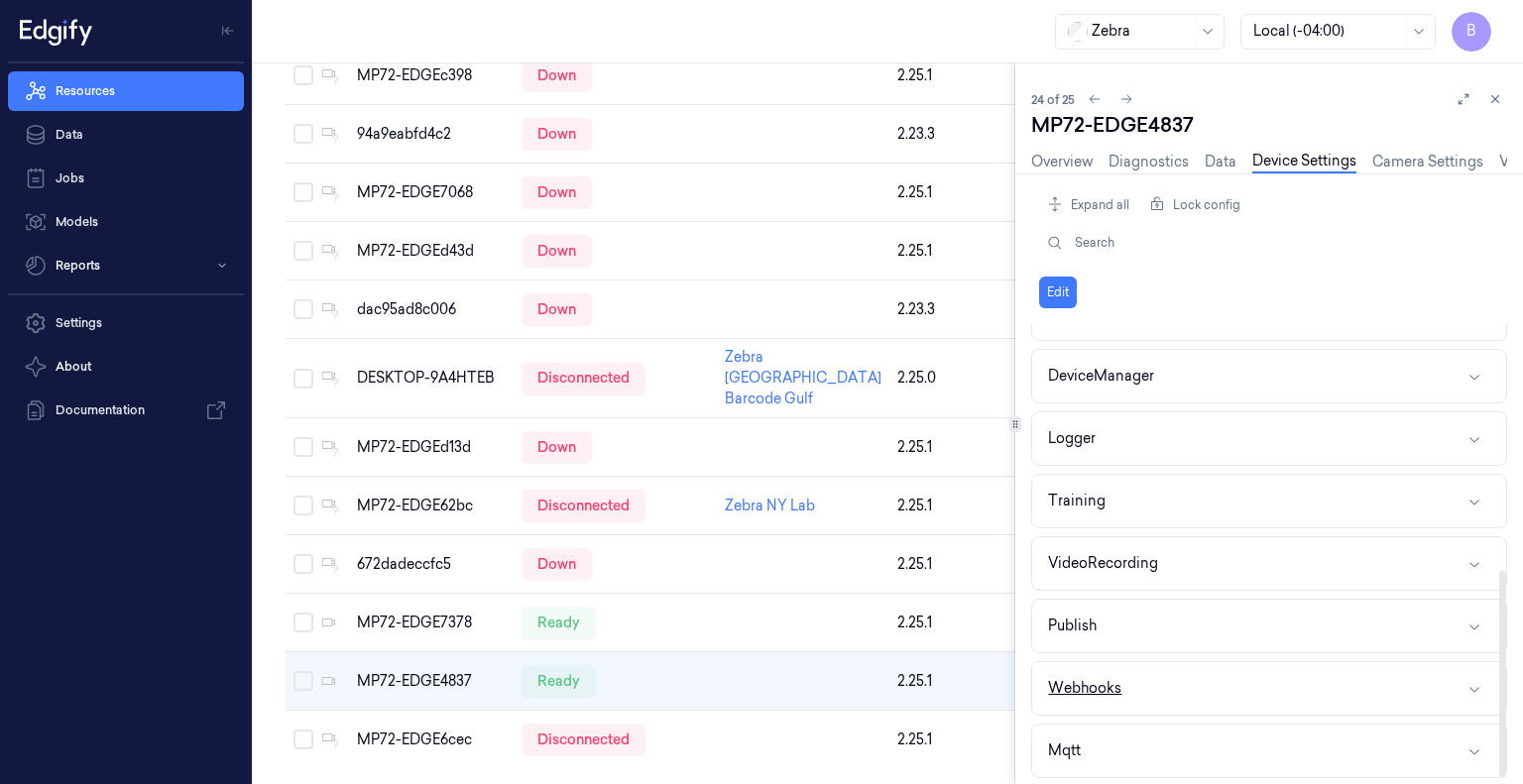 click on "Webhooks" at bounding box center (1269, 688) 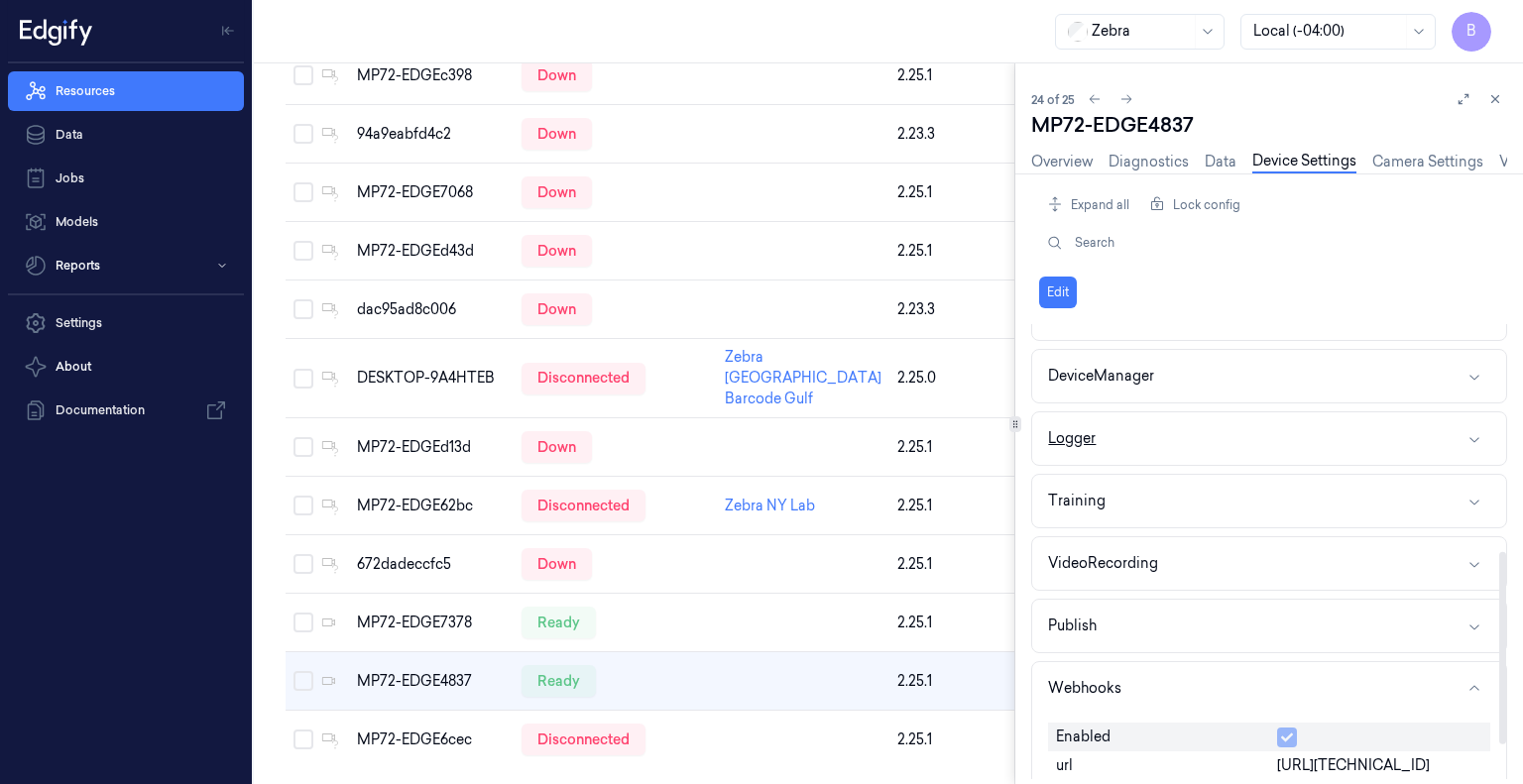 drag, startPoint x: 1150, startPoint y: 470, endPoint x: 1134, endPoint y: 446, distance: 28.84441 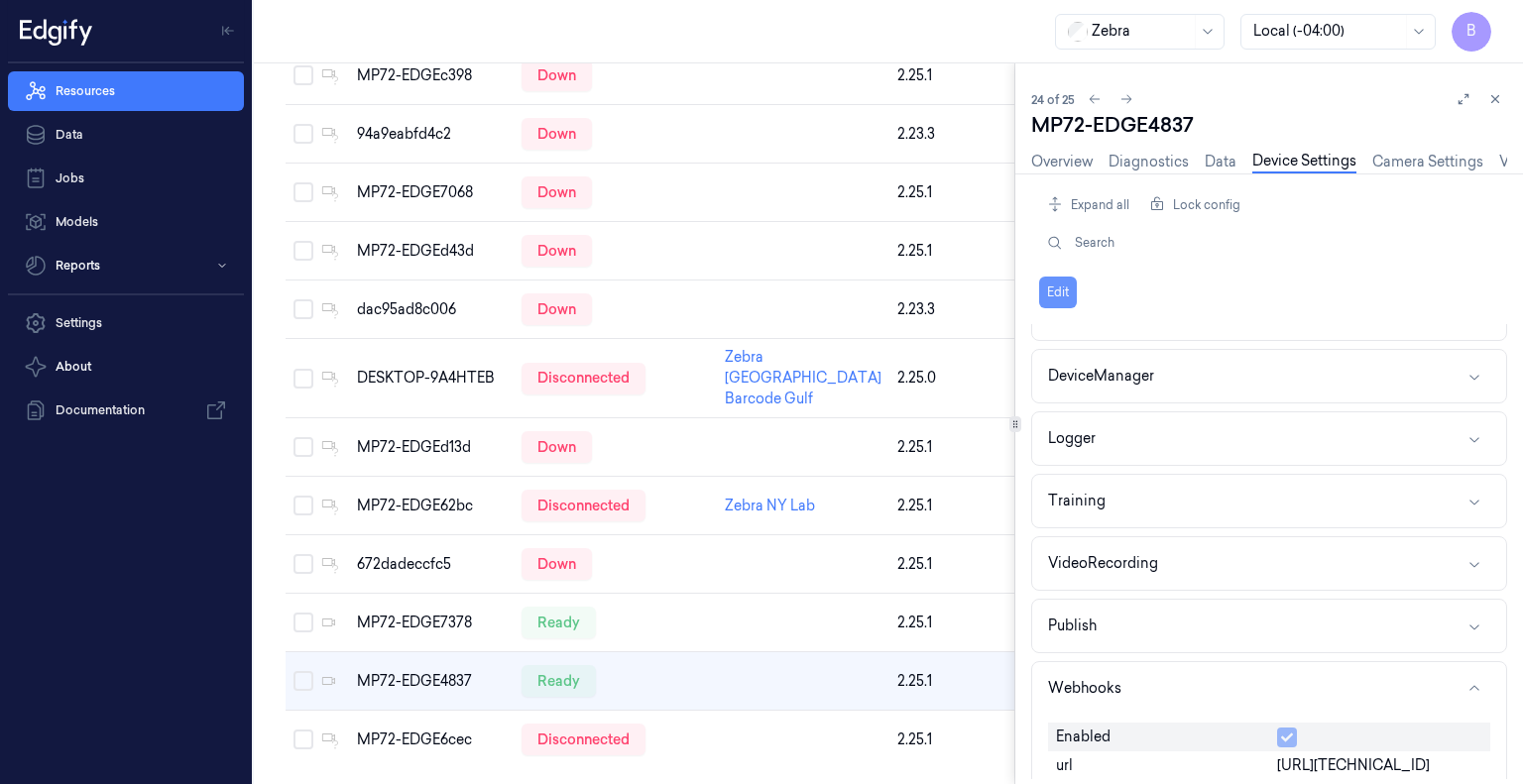 click on "Edit" at bounding box center (1058, 292) 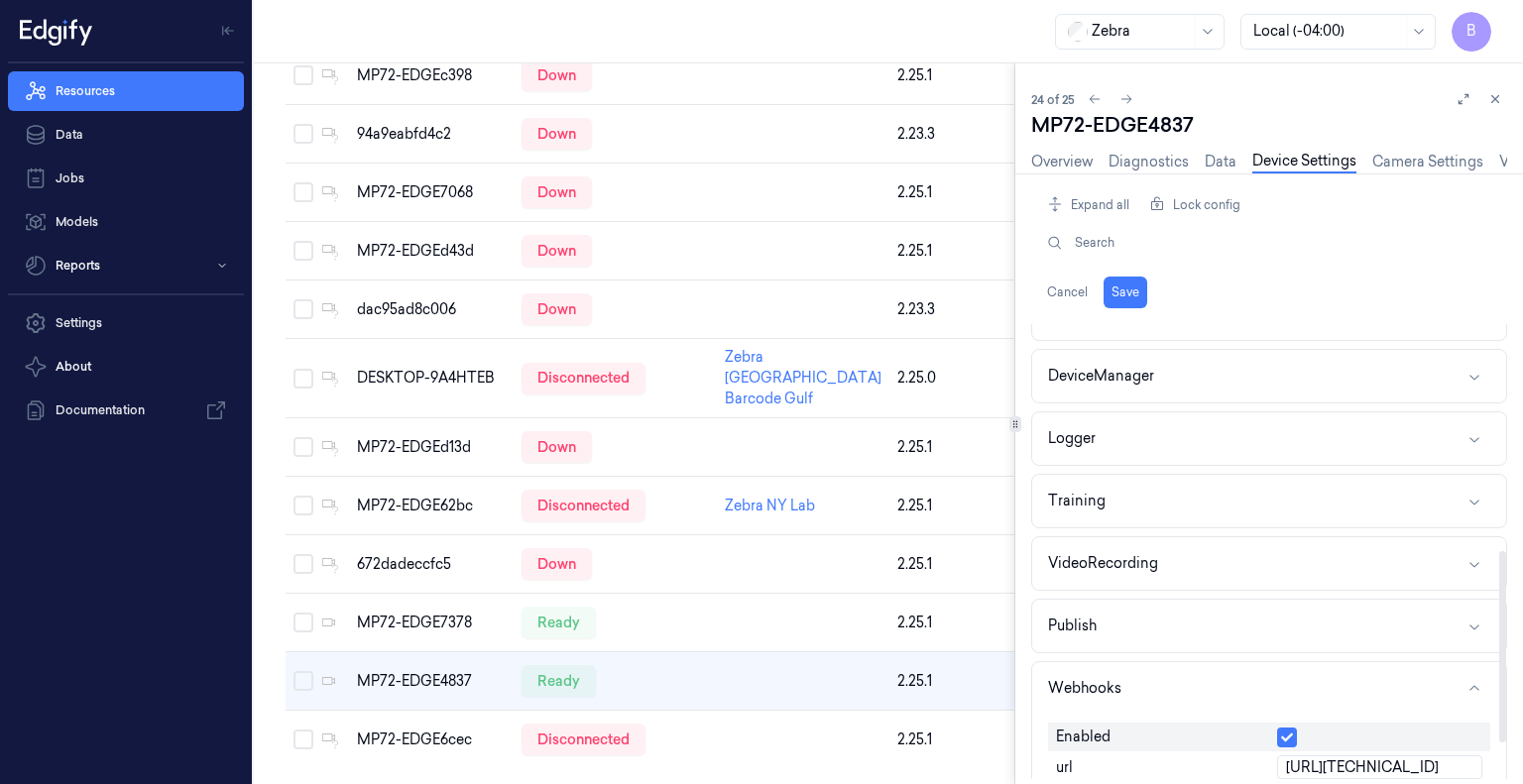 click on "http://192.168.0.209:8080" at bounding box center [1379, 767] 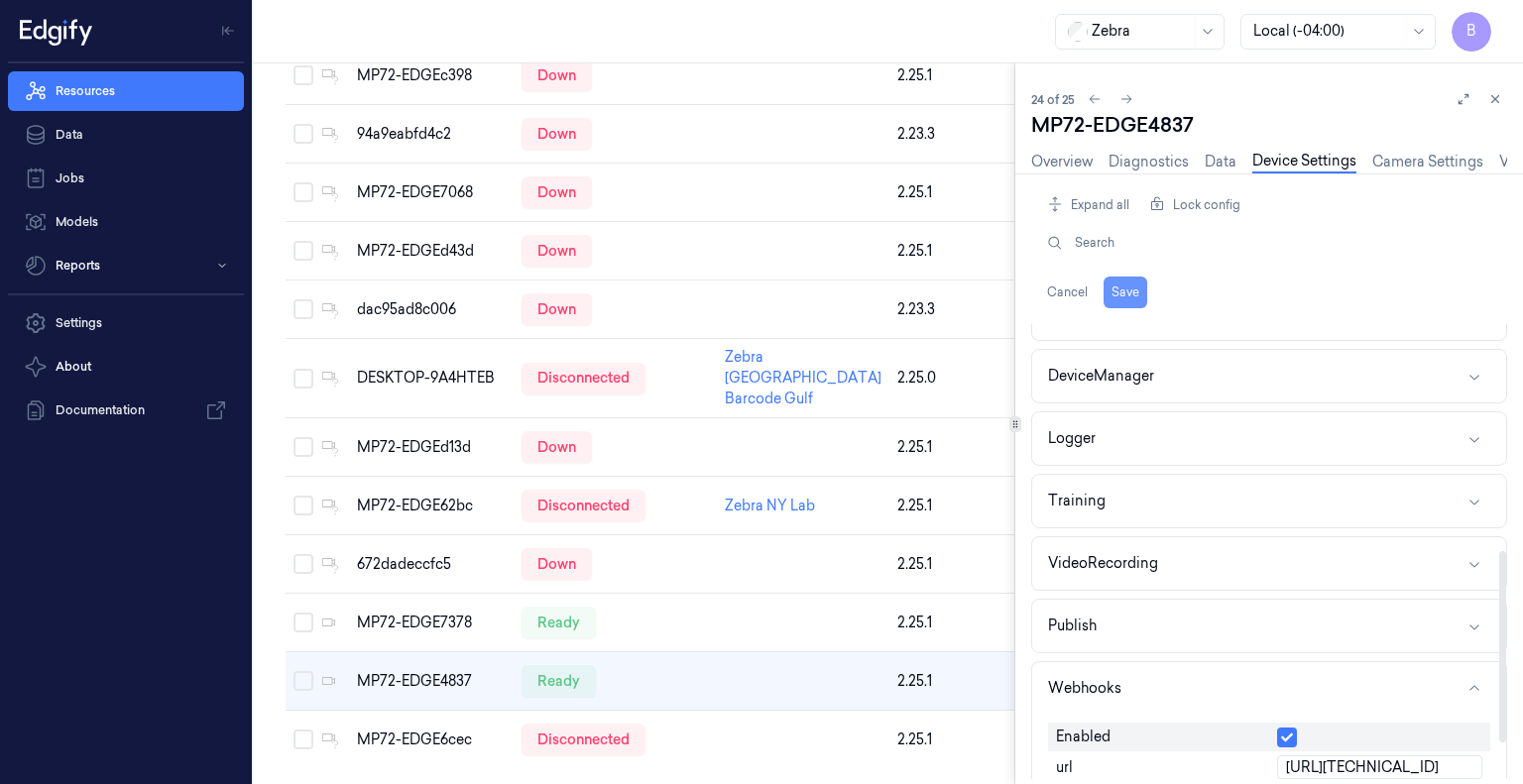 type on "[URL][TECHNICAL_ID]" 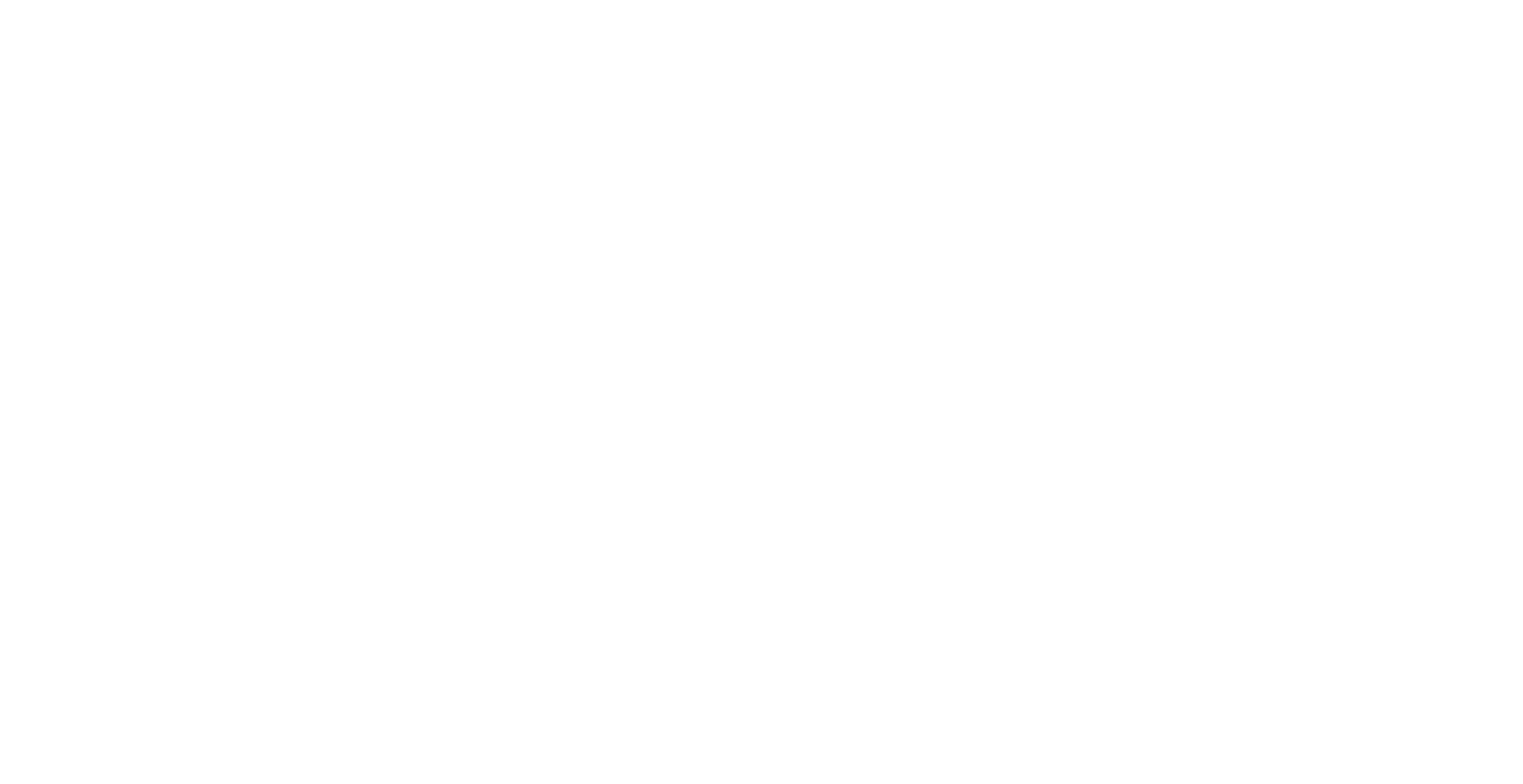 scroll, scrollTop: 0, scrollLeft: 0, axis: both 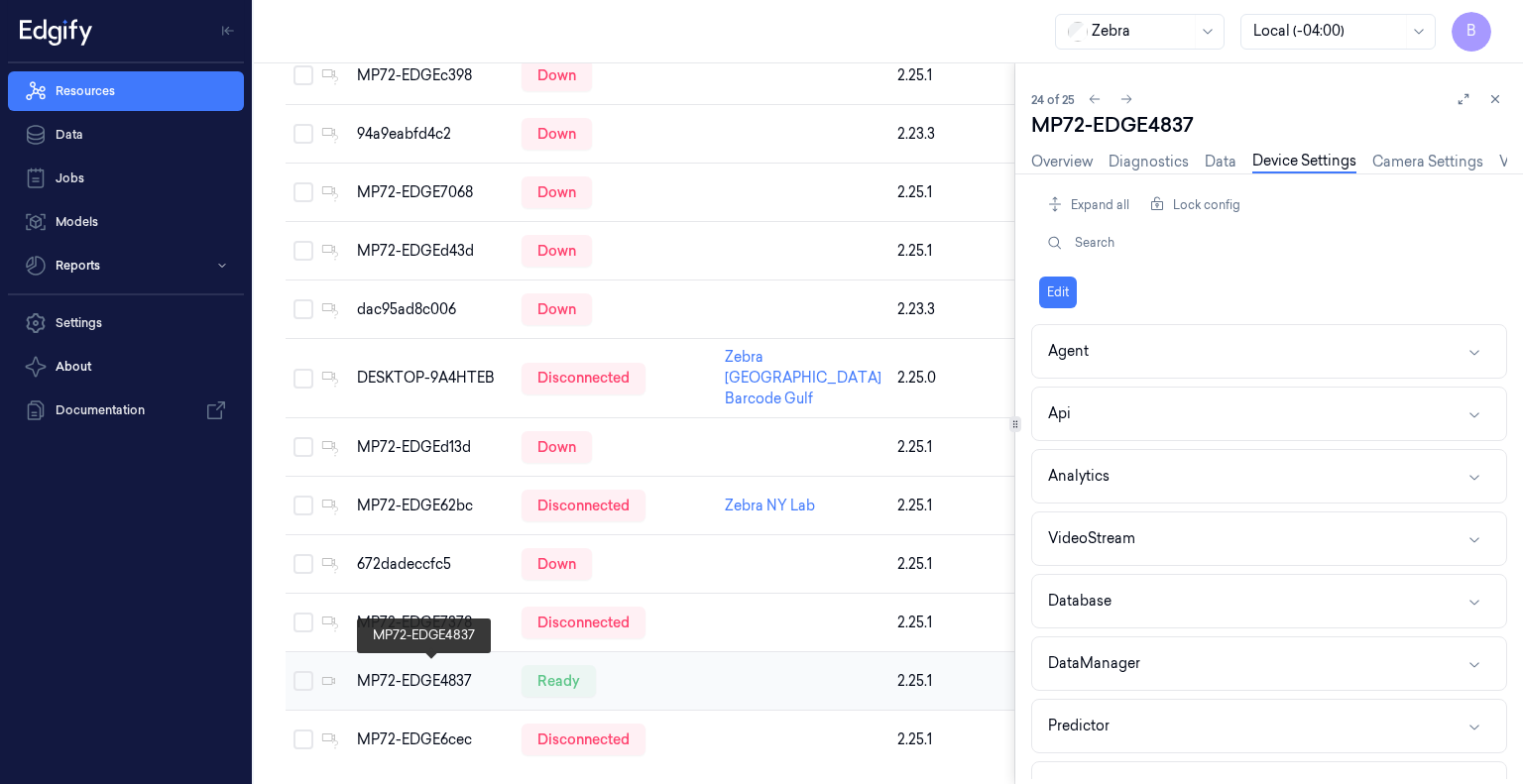 click on "MP72-EDGE4837" at bounding box center (431, 681) 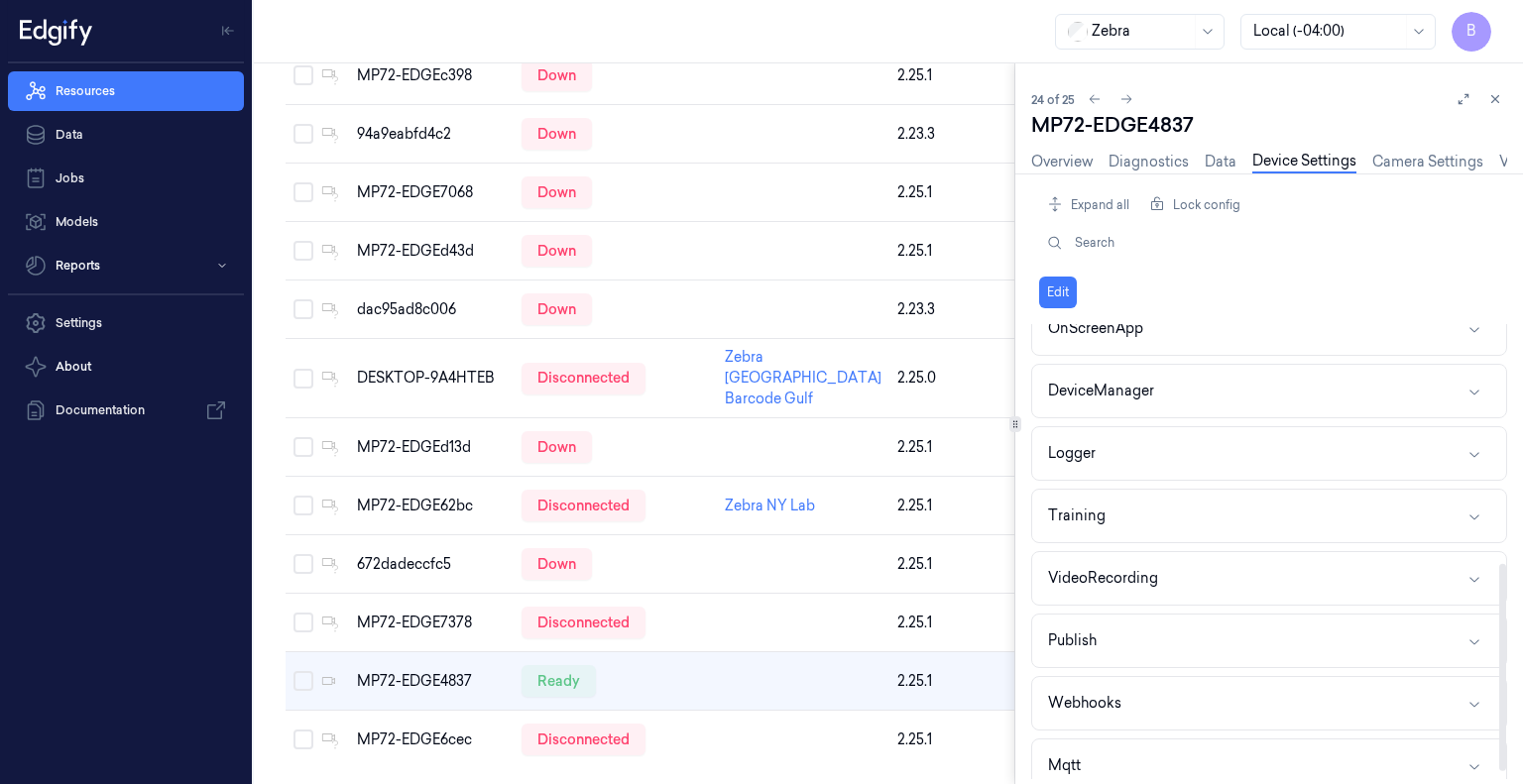 scroll, scrollTop: 523, scrollLeft: 0, axis: vertical 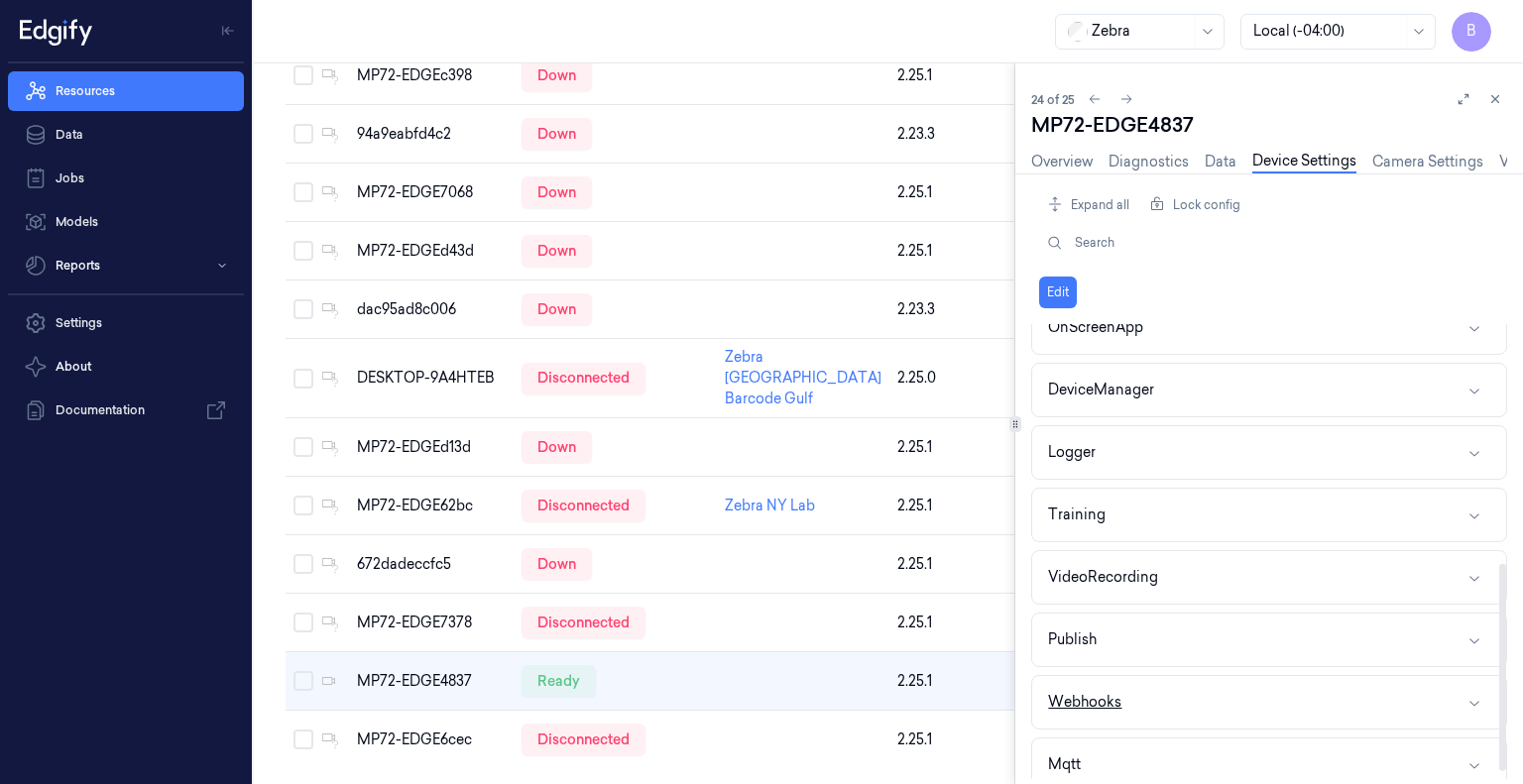 click on "Webhooks" at bounding box center [1085, 702] 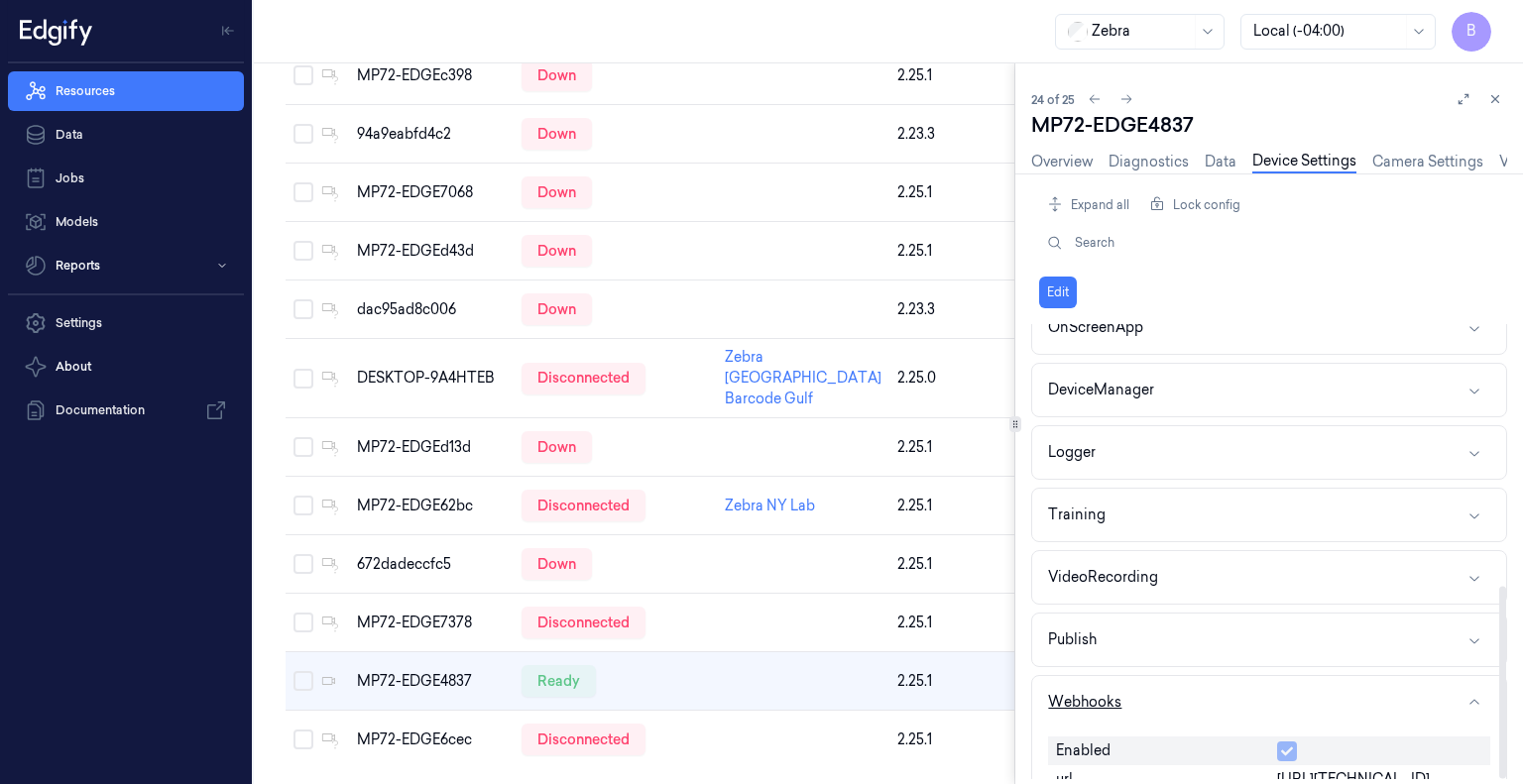 scroll, scrollTop: 618, scrollLeft: 0, axis: vertical 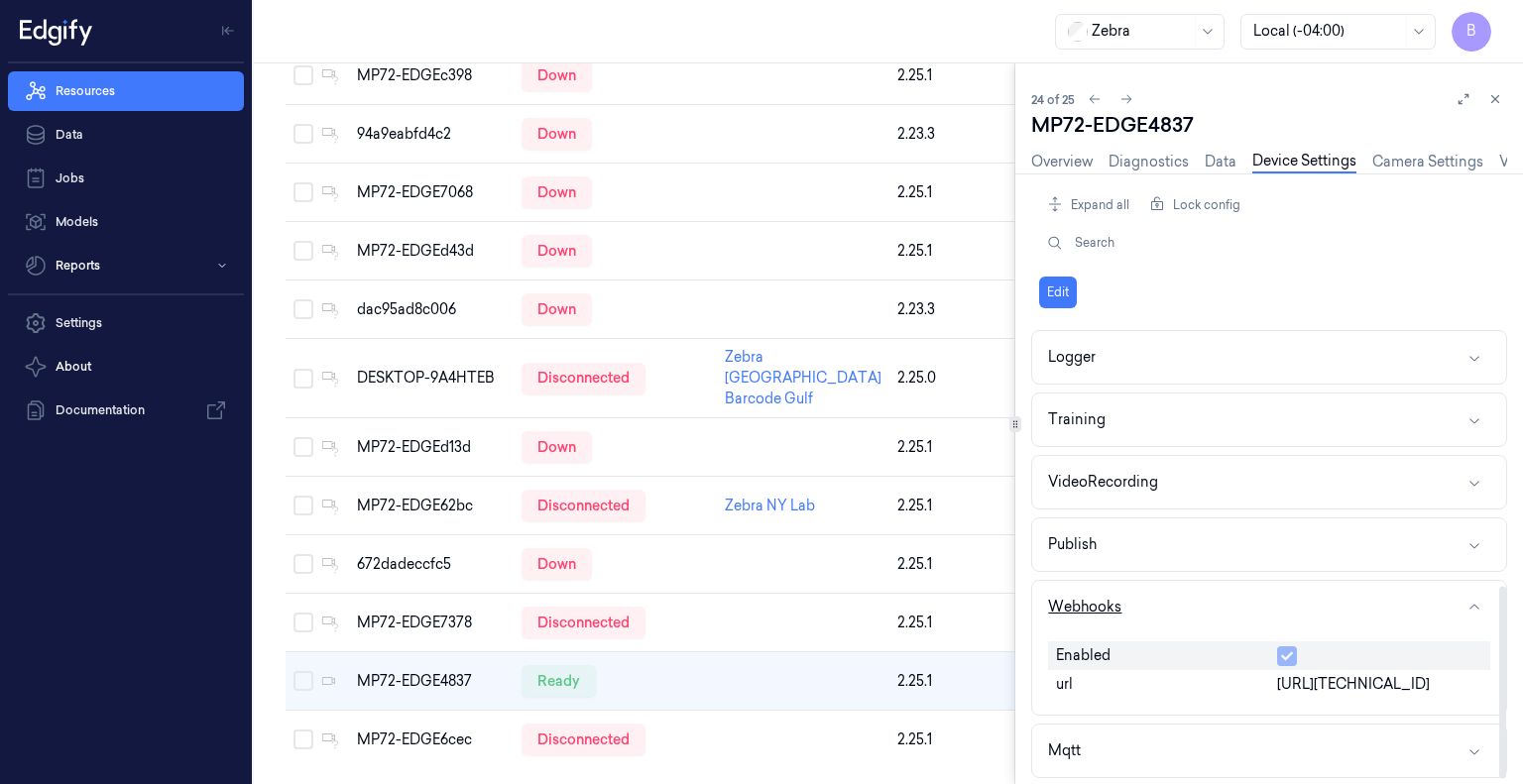 type 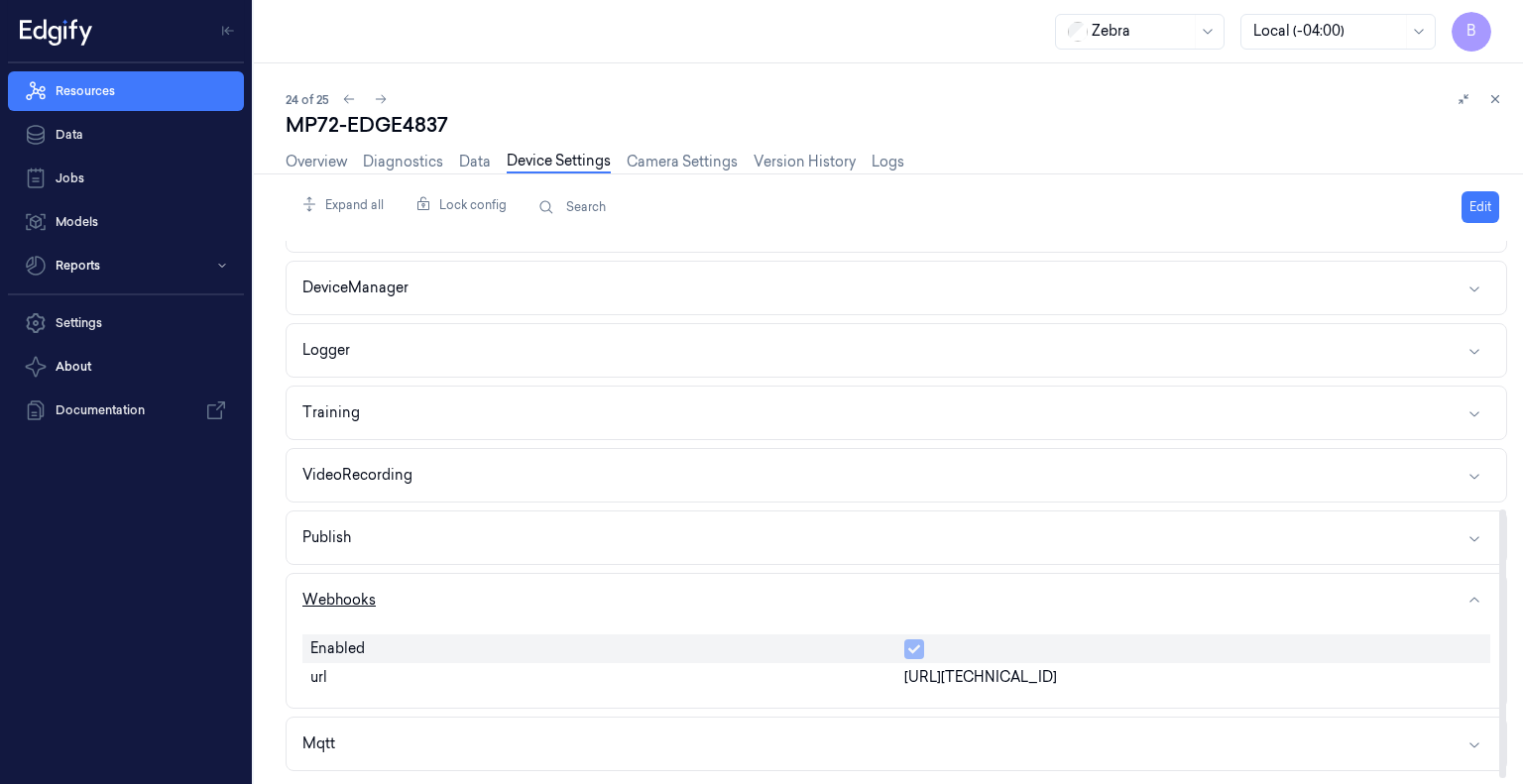 scroll, scrollTop: 535, scrollLeft: 0, axis: vertical 